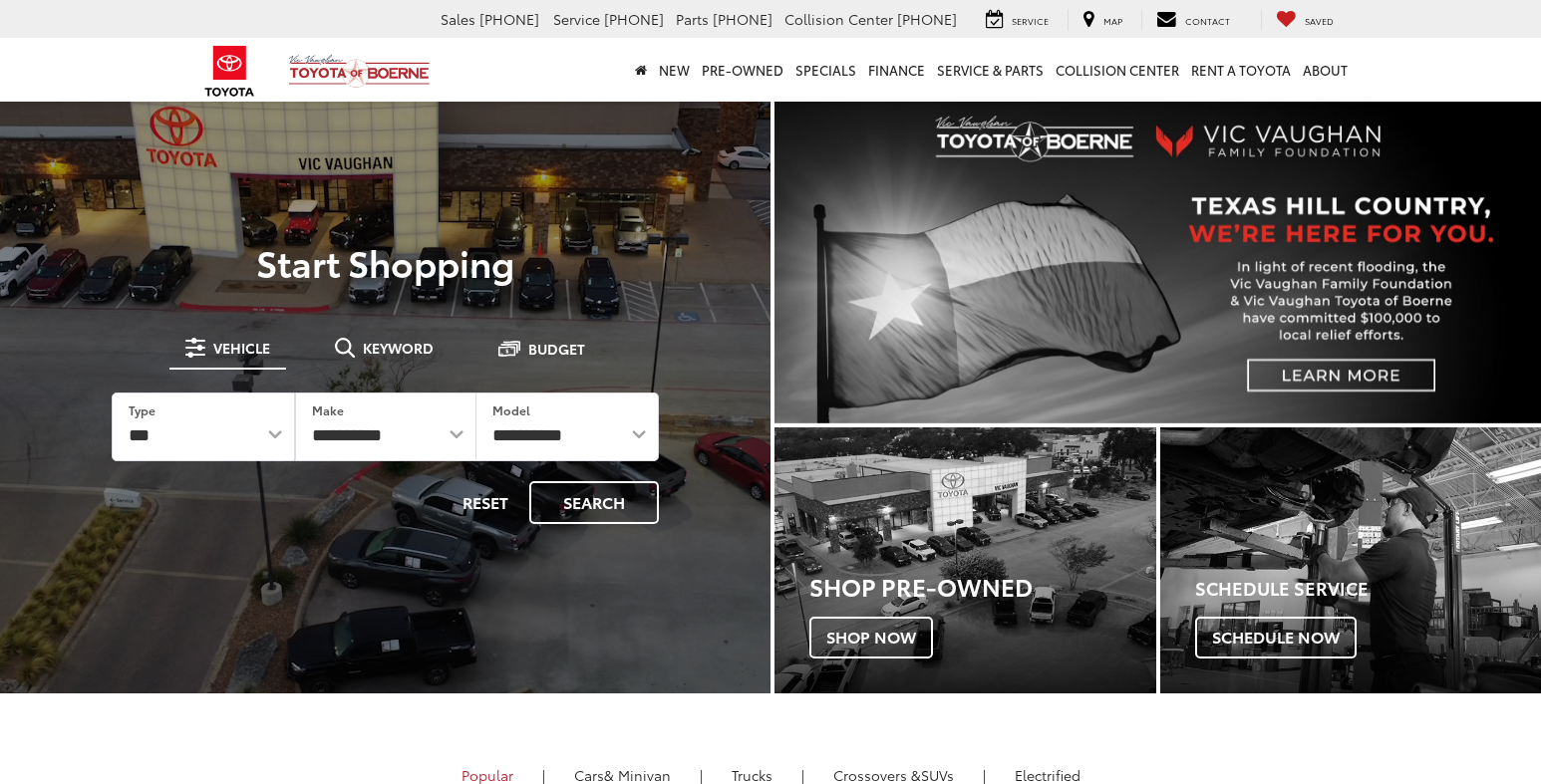 scroll, scrollTop: 0, scrollLeft: 0, axis: both 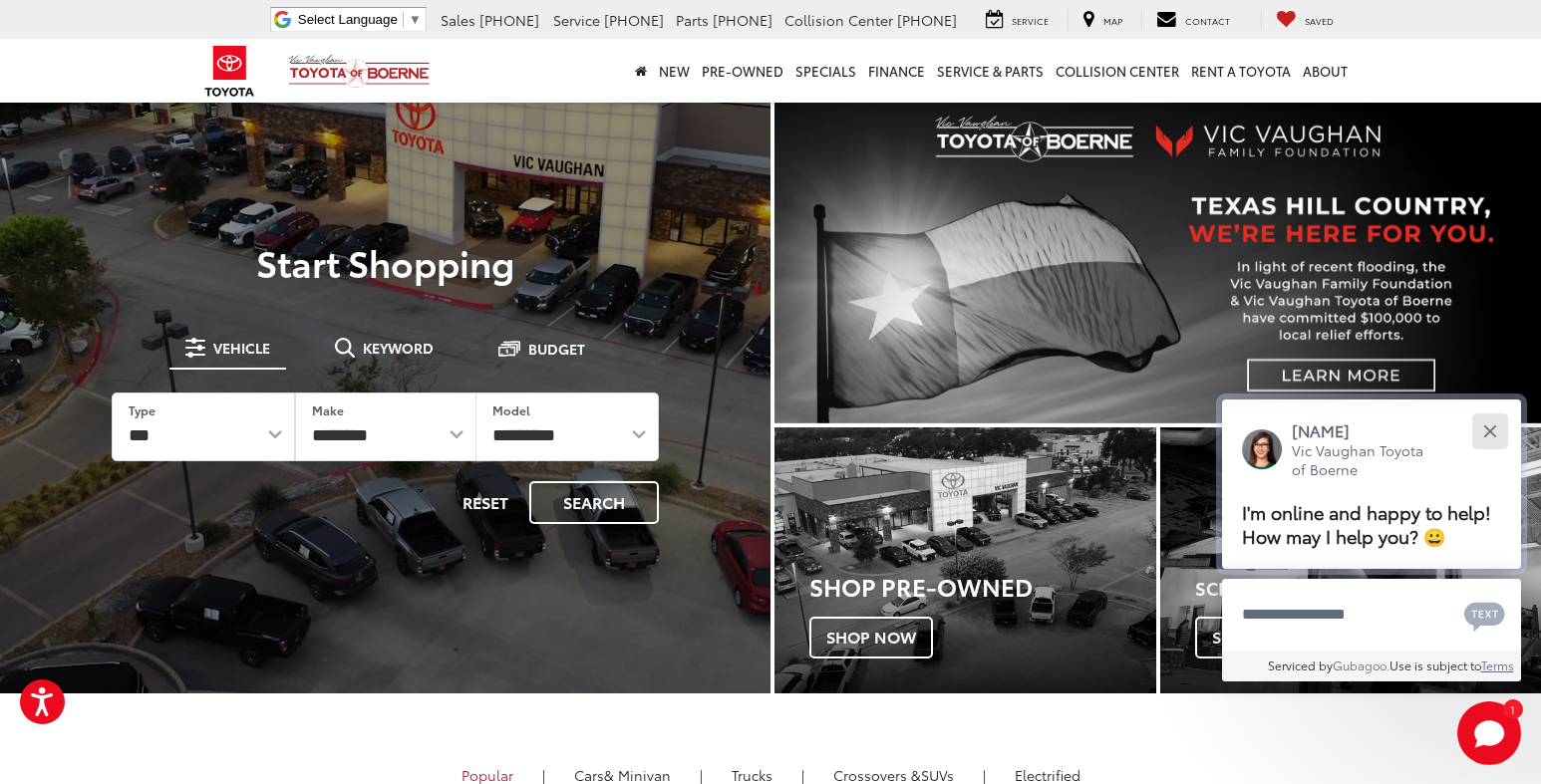 click at bounding box center (1489, 430) 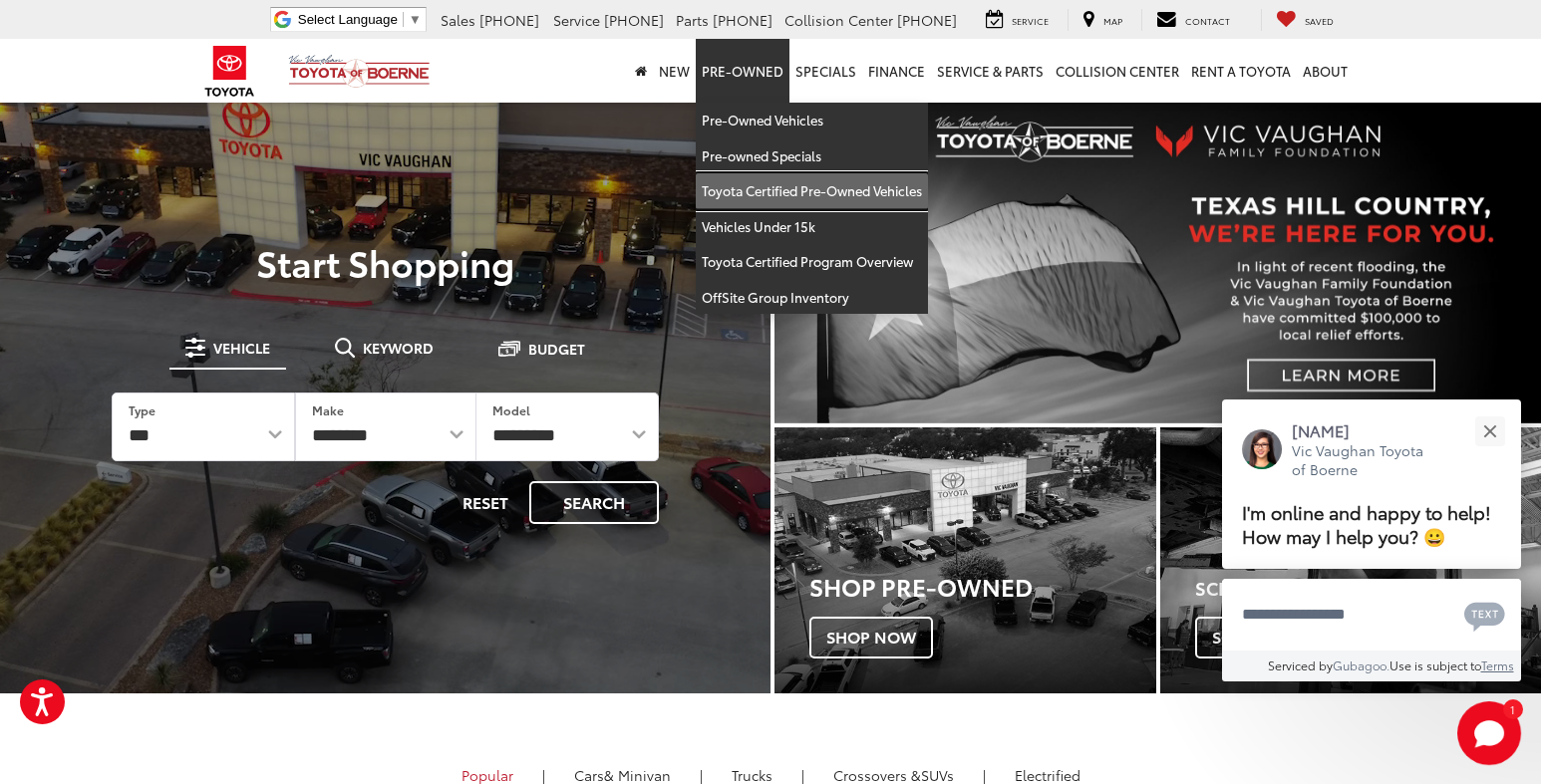 click on "Toyota Certified Pre-Owned Vehicles" at bounding box center [811, 191] 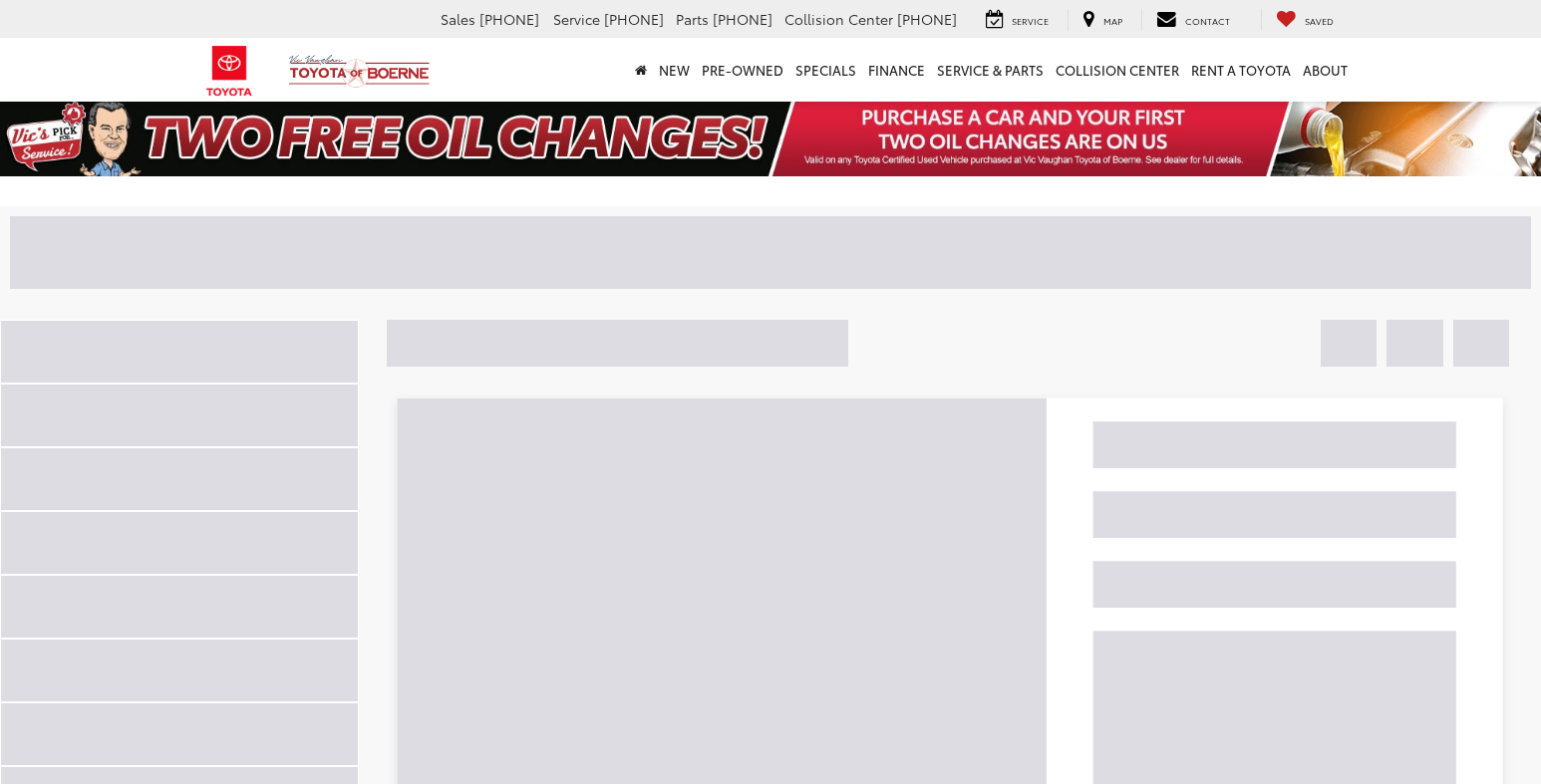 scroll, scrollTop: 0, scrollLeft: 0, axis: both 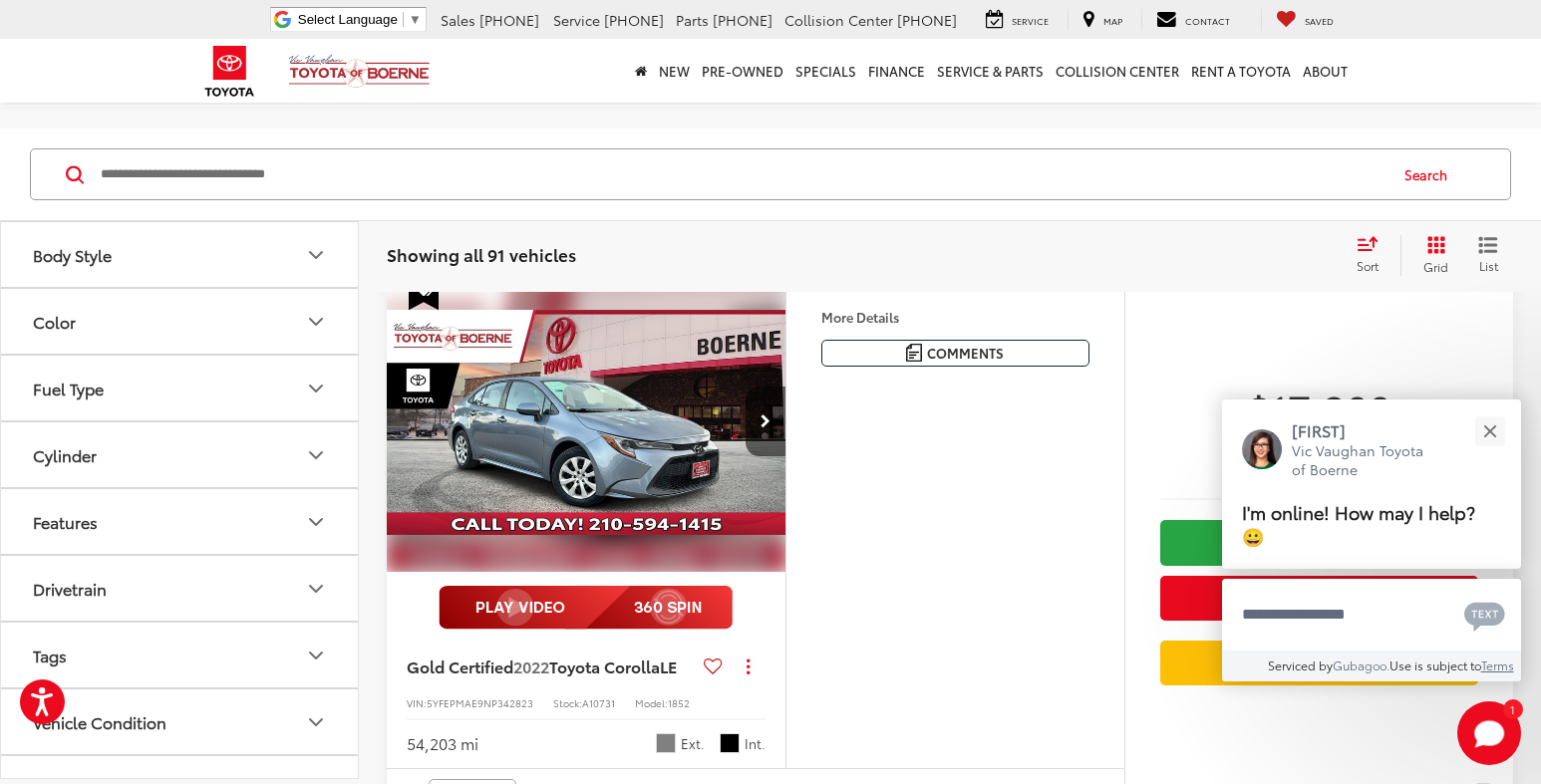 click on "Body Style" at bounding box center (180, 254) 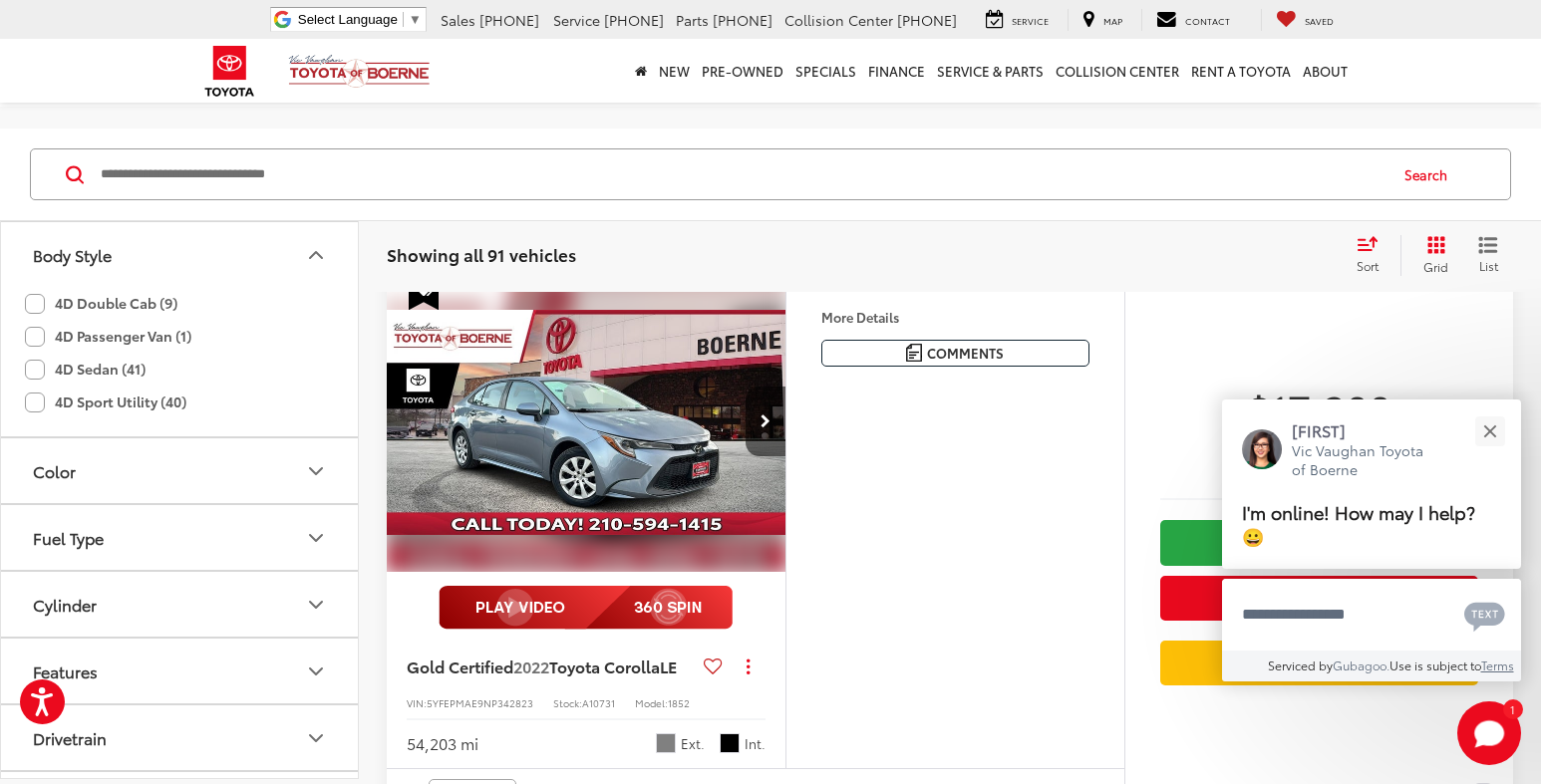 click on "4D Double Cab (9)" 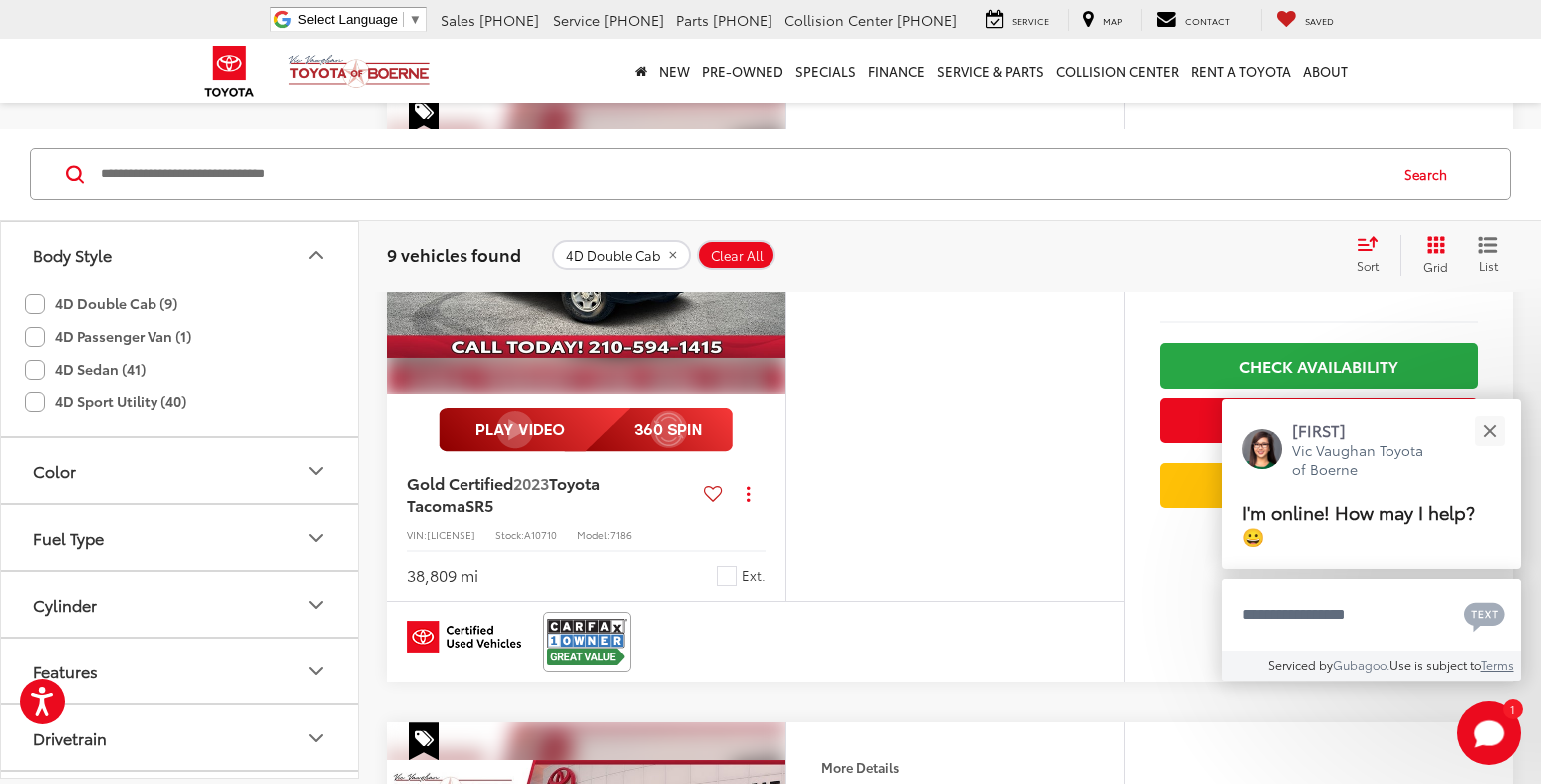 scroll, scrollTop: 0, scrollLeft: 0, axis: both 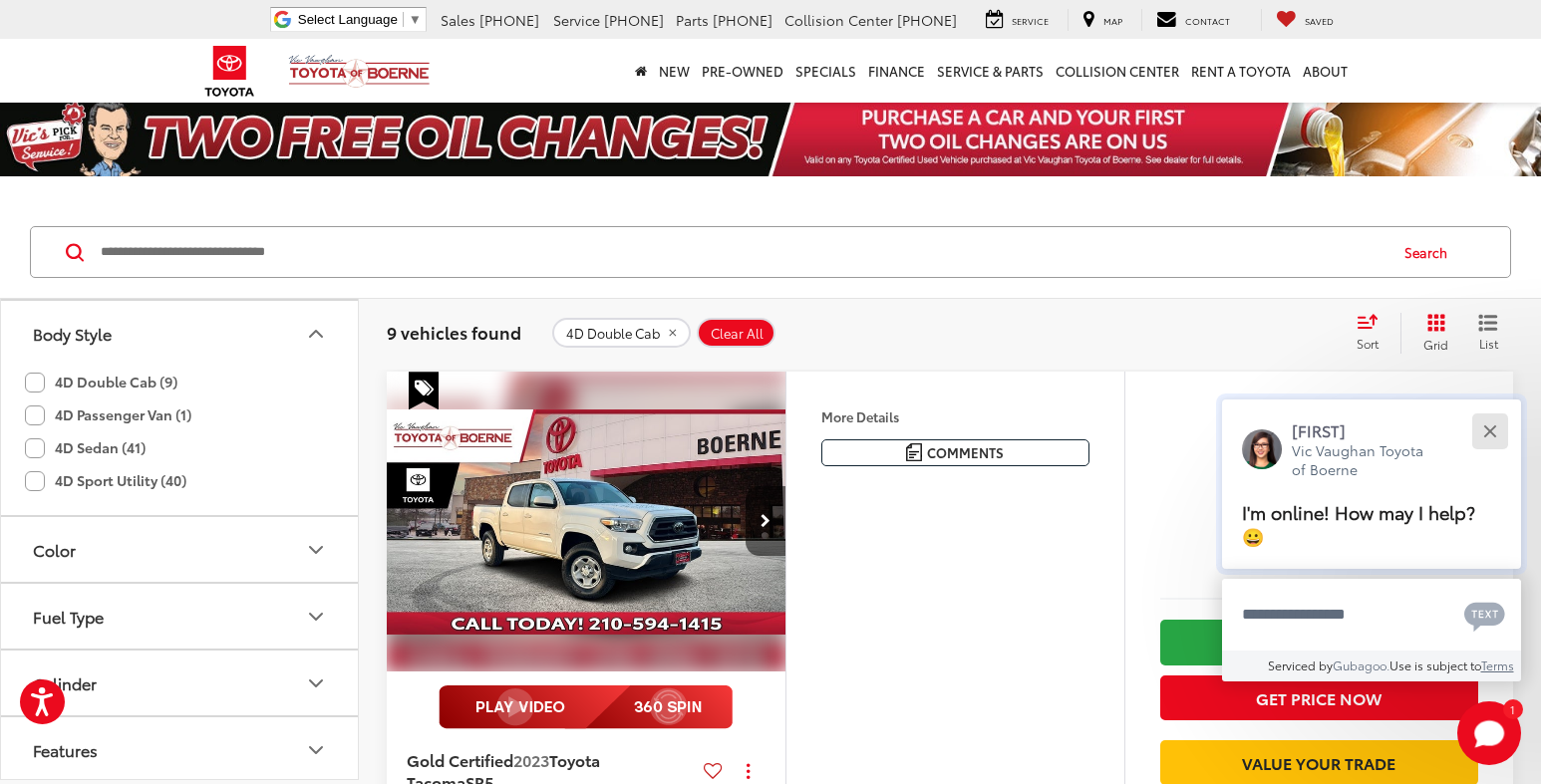 click at bounding box center (1489, 430) 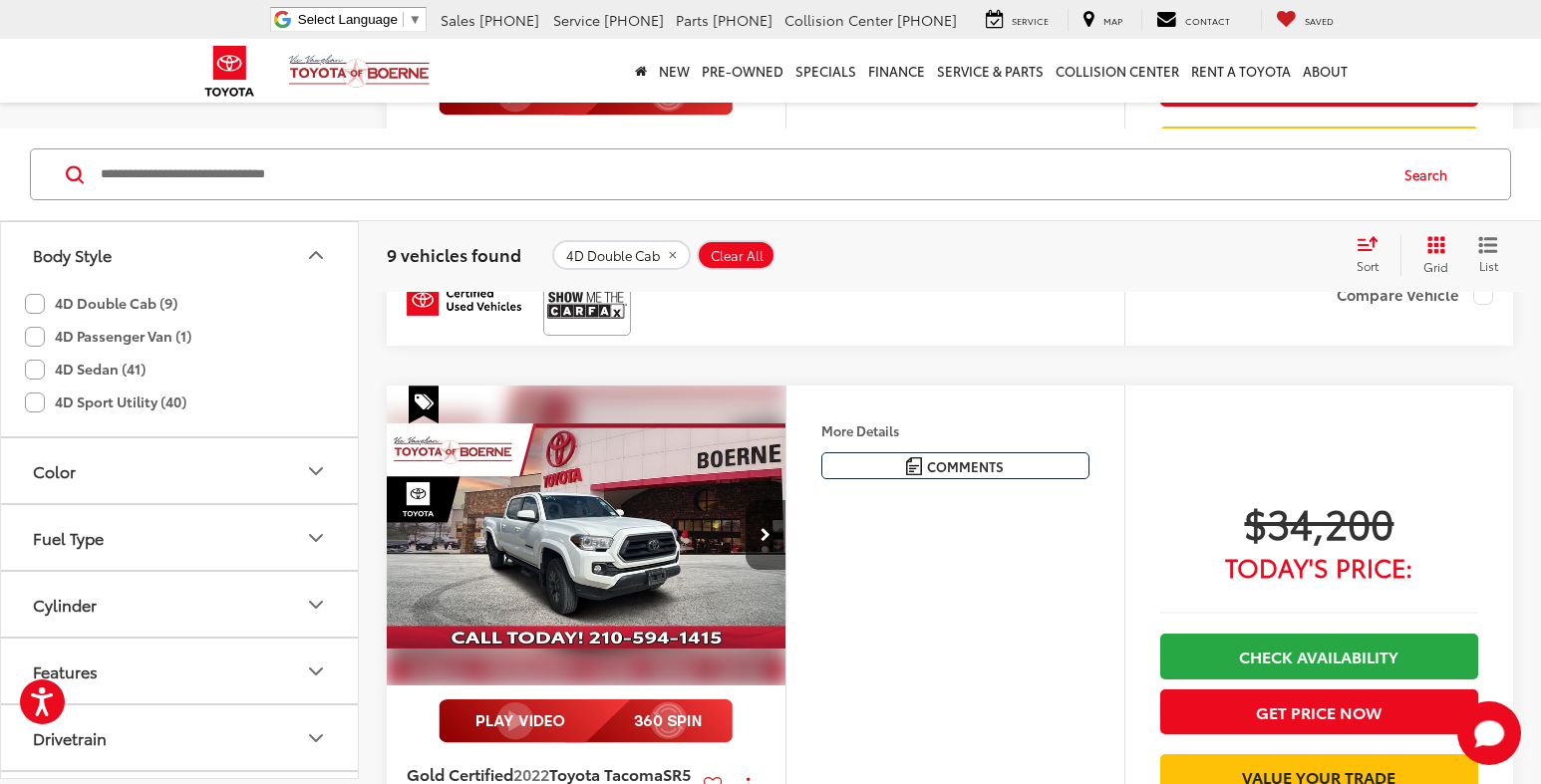 scroll, scrollTop: 2789, scrollLeft: 0, axis: vertical 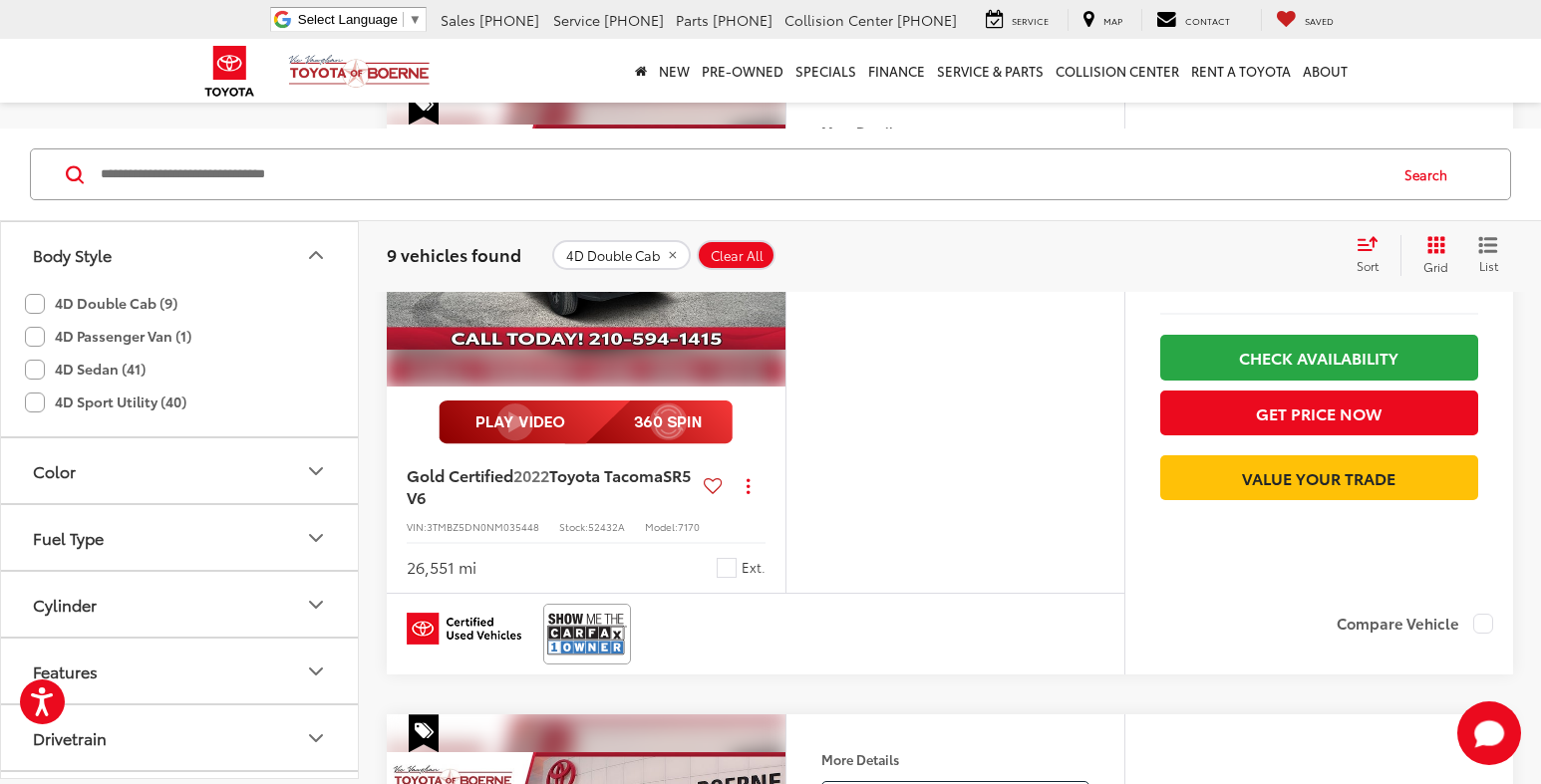 click on "4D Passenger Van (1)" 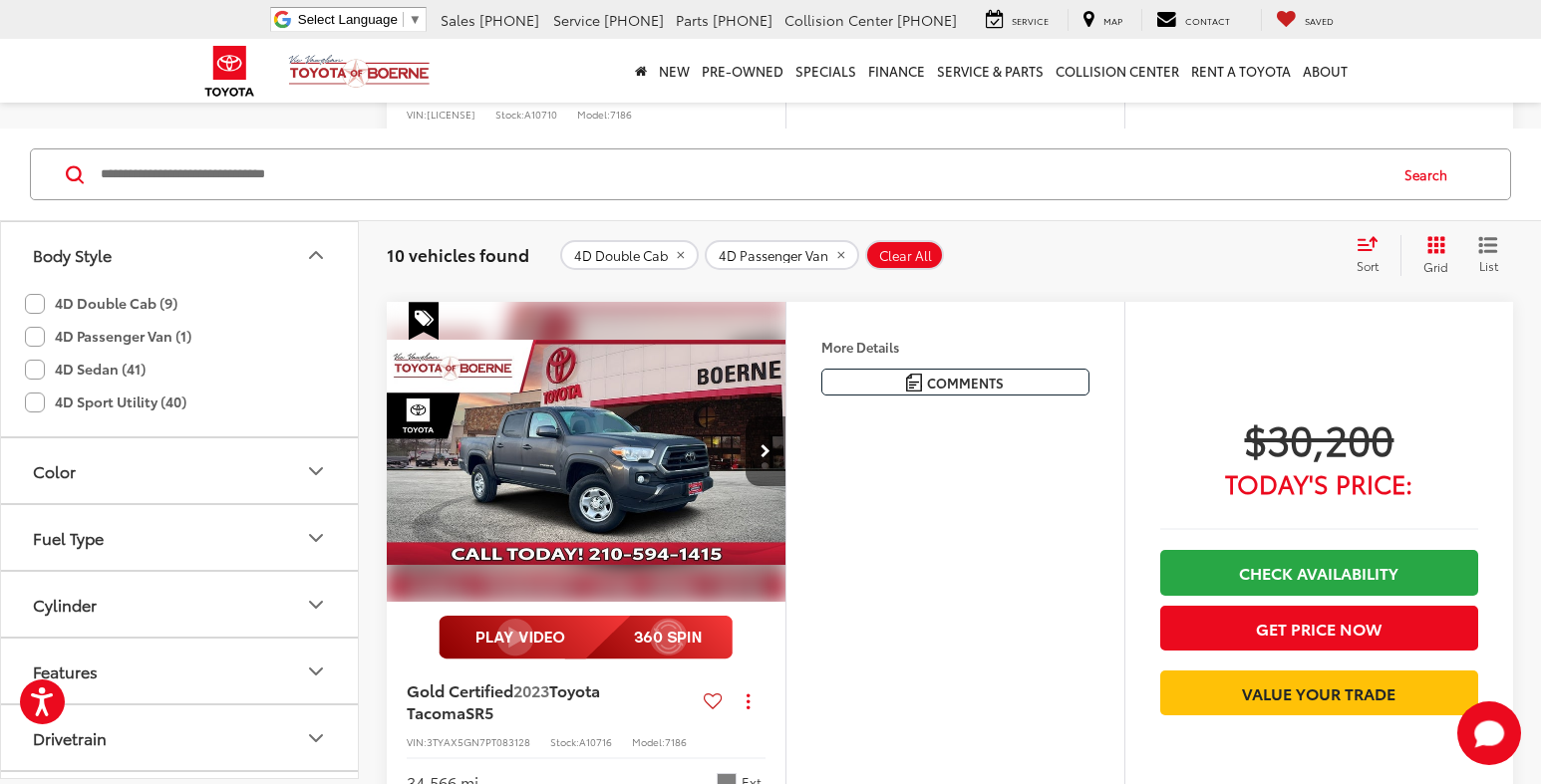 scroll, scrollTop: 797, scrollLeft: 0, axis: vertical 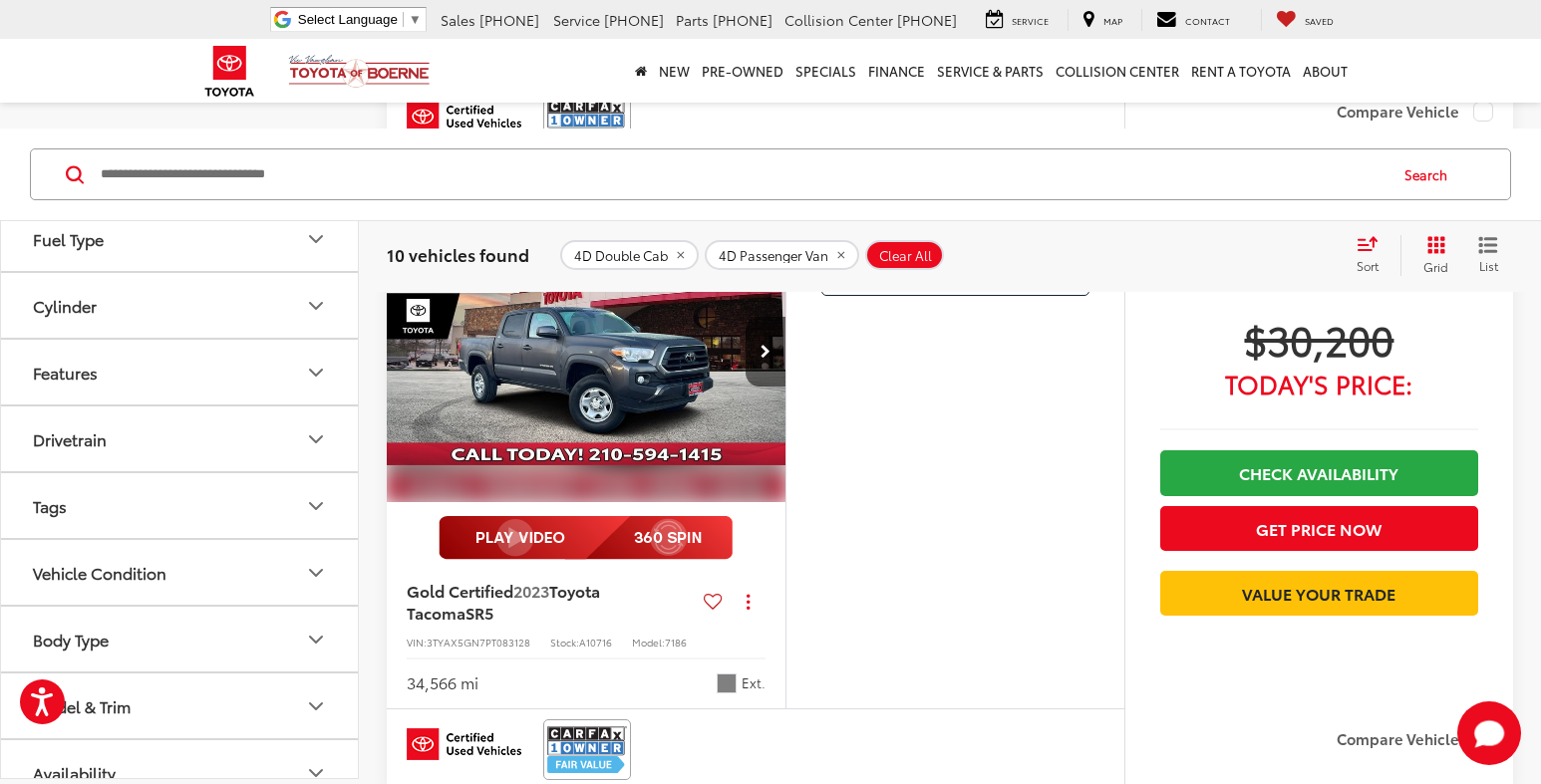 click on "Drivetrain" at bounding box center [180, 438] 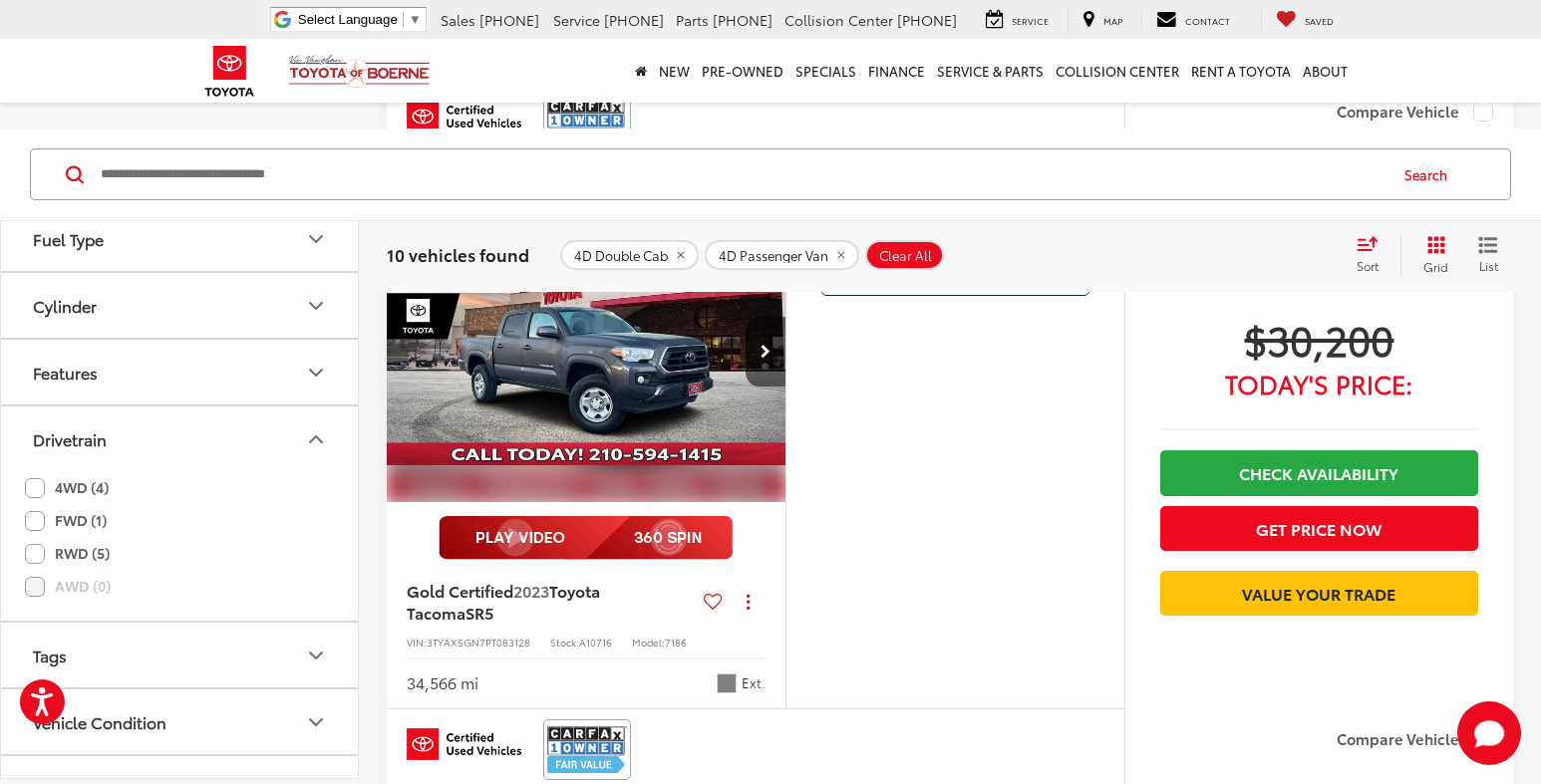 click on "RWD (5)" 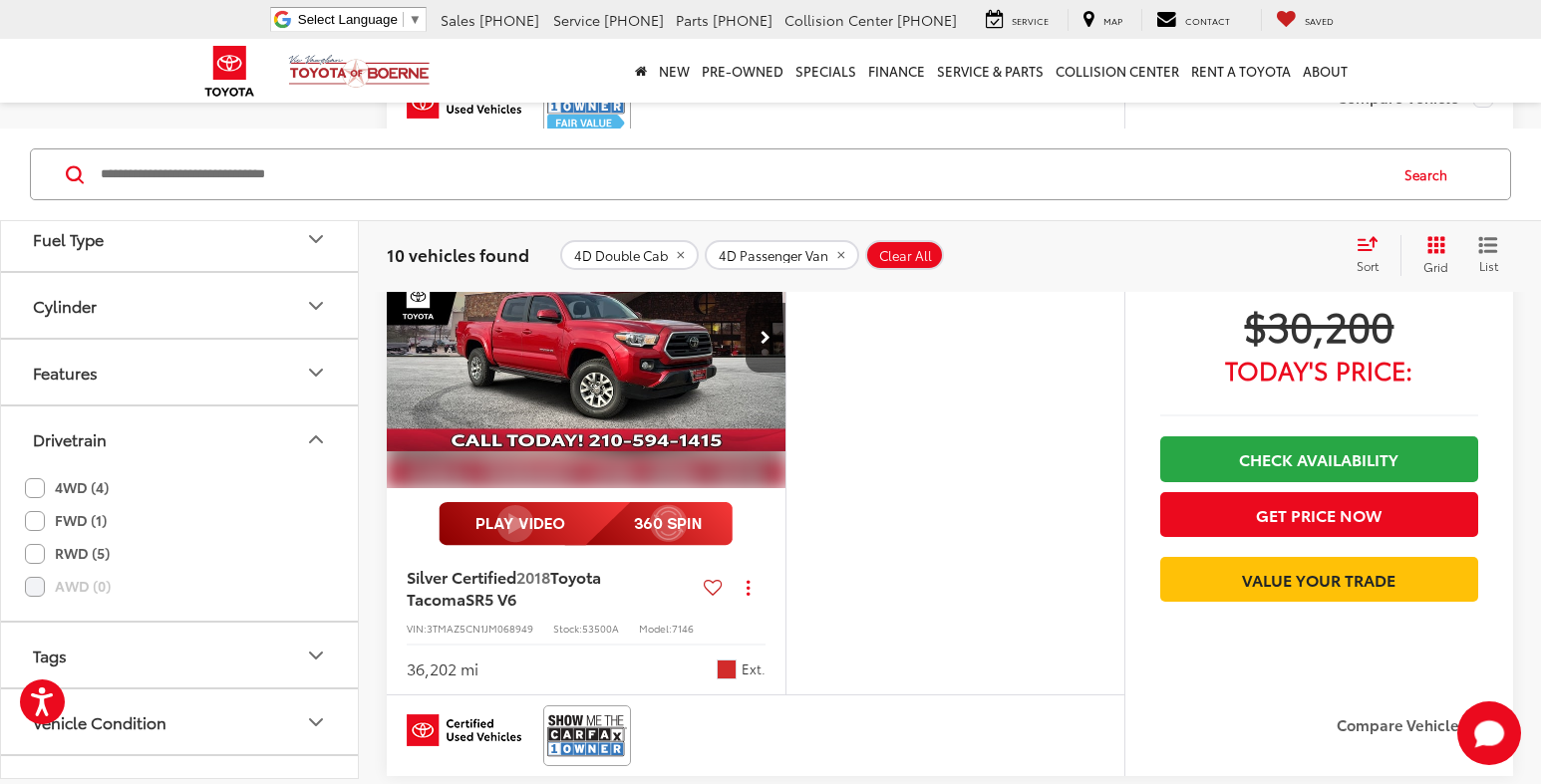 click on "FWD (1)" 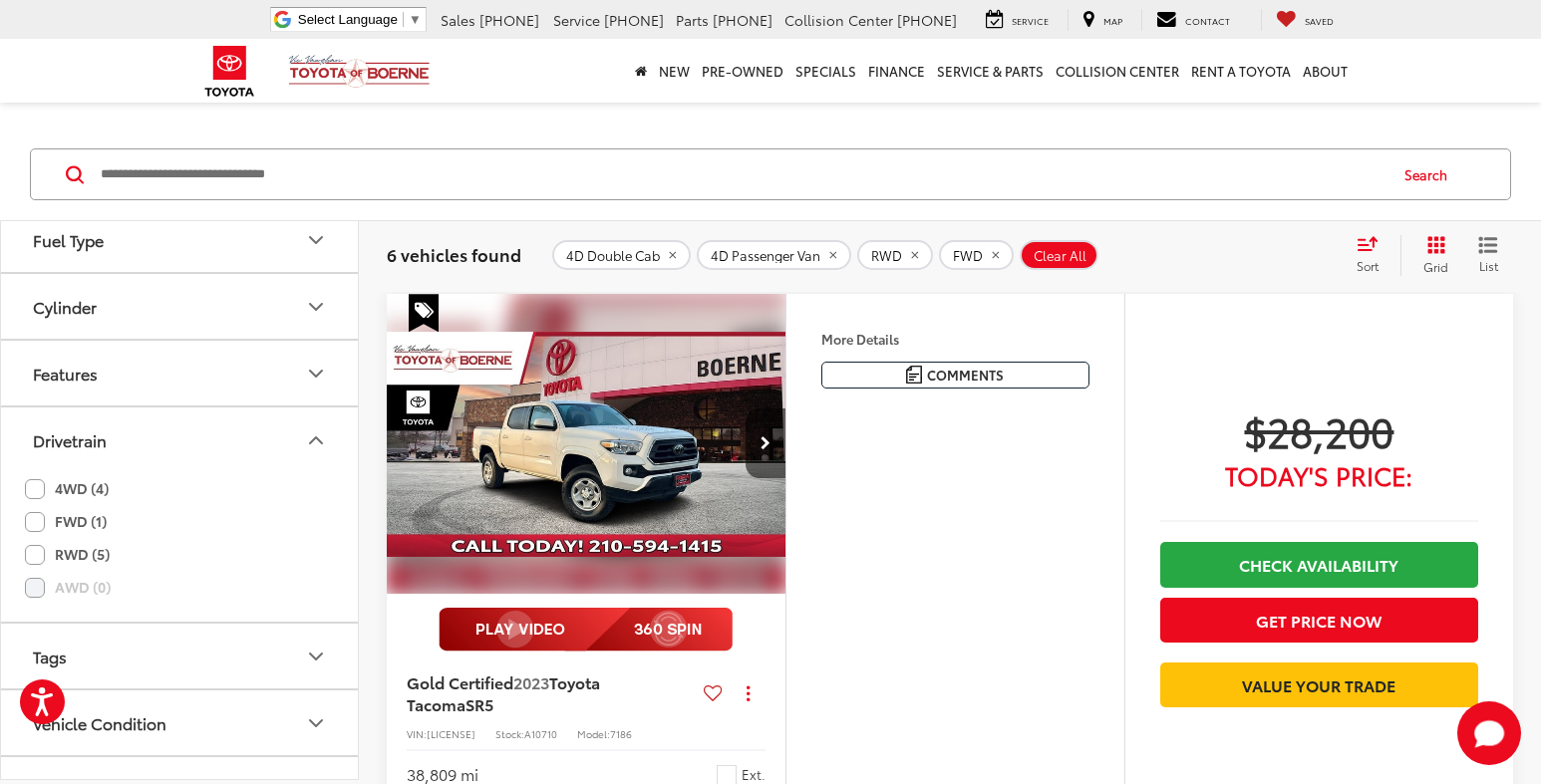 scroll, scrollTop: 177, scrollLeft: 0, axis: vertical 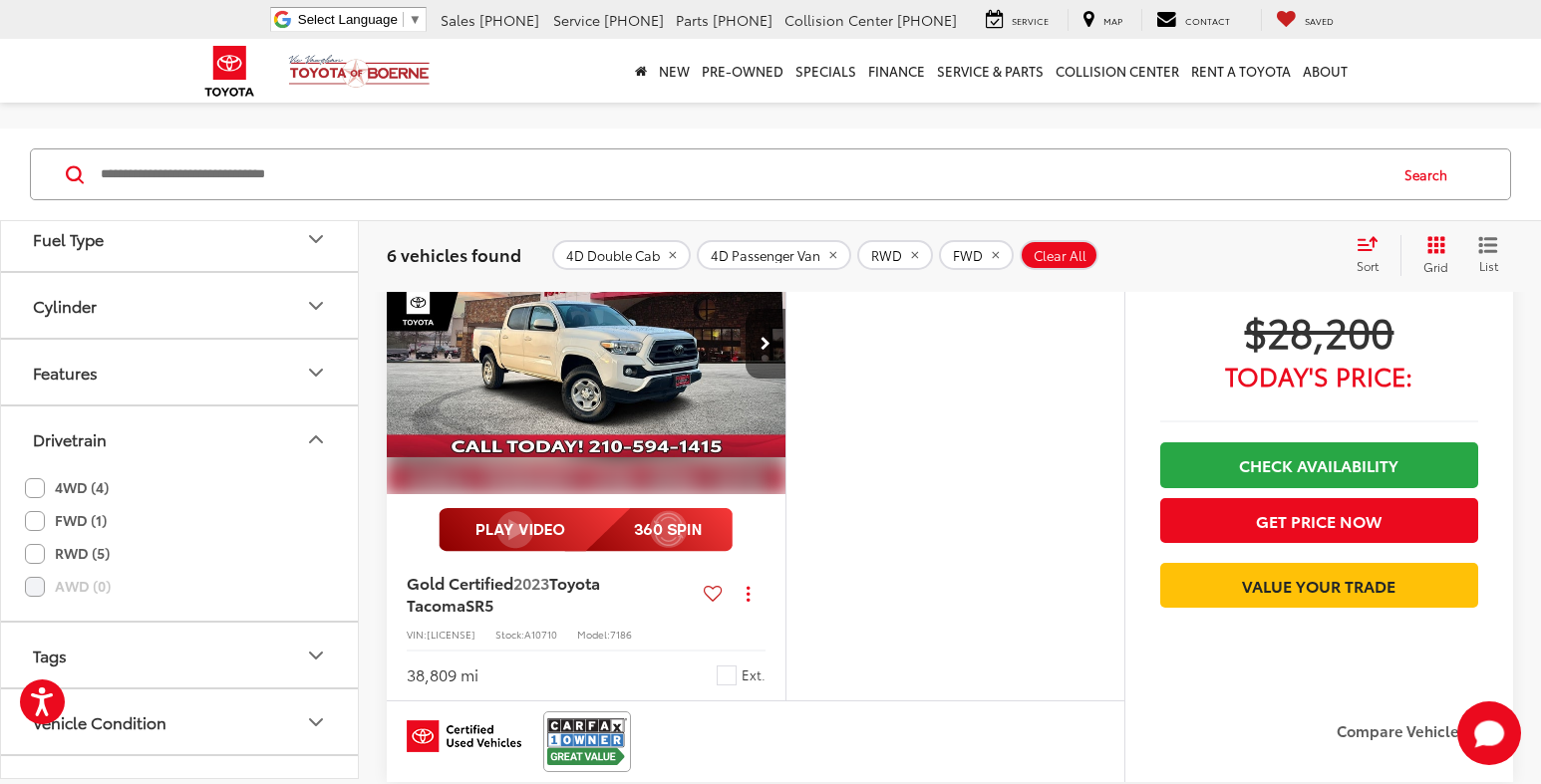 click at bounding box center (586, 345) 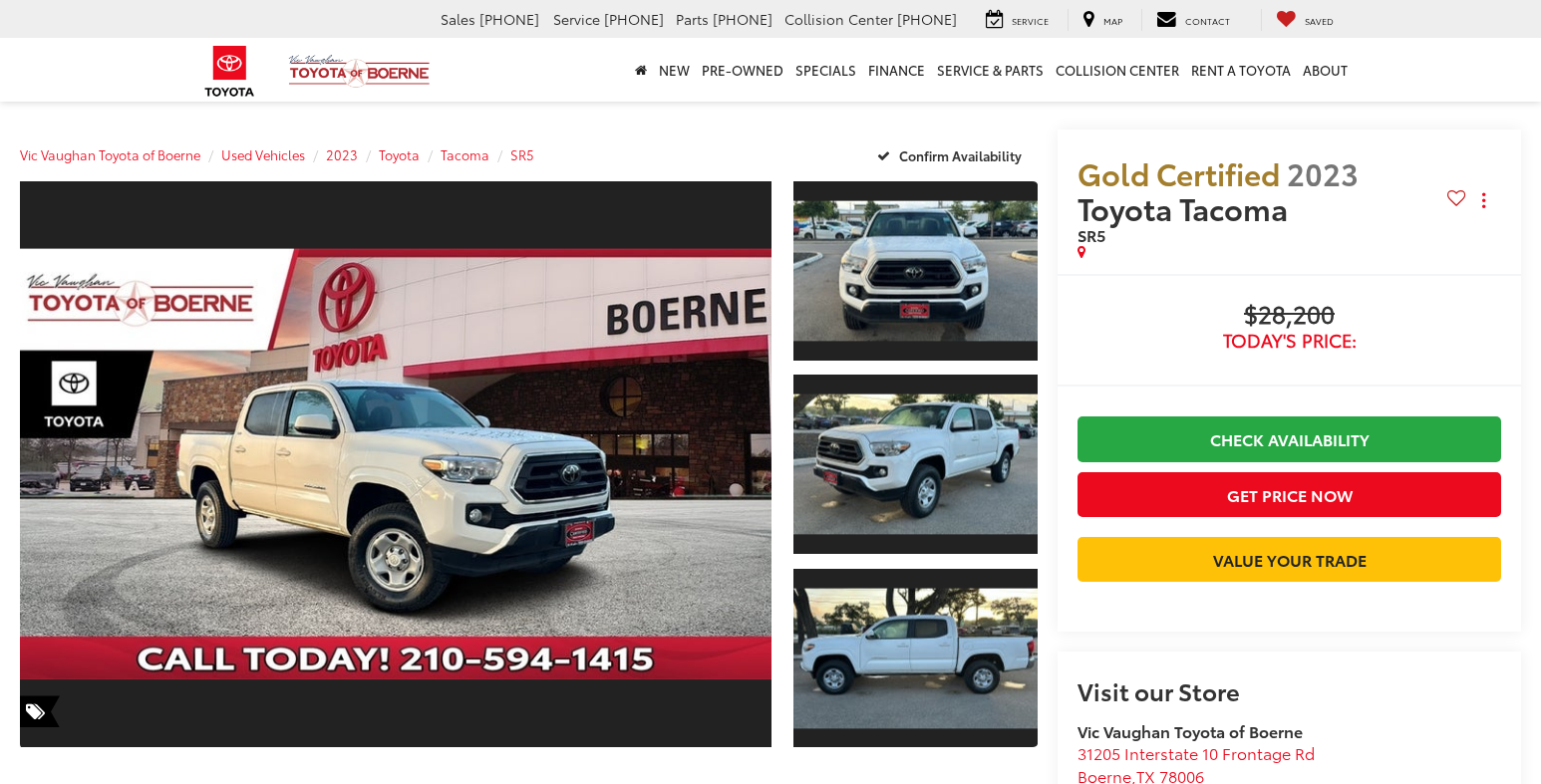 scroll, scrollTop: 0, scrollLeft: 0, axis: both 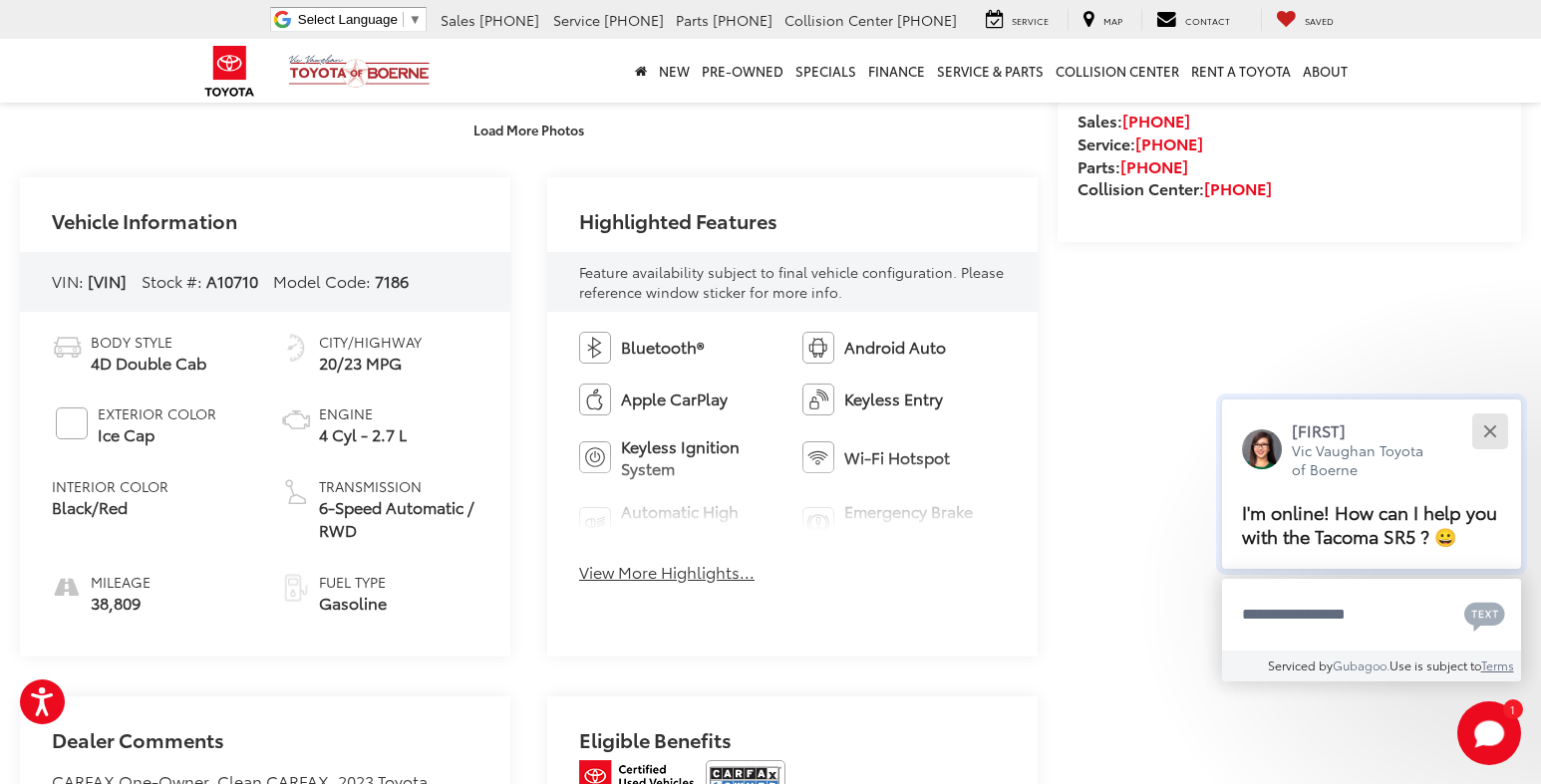 click at bounding box center [1489, 430] 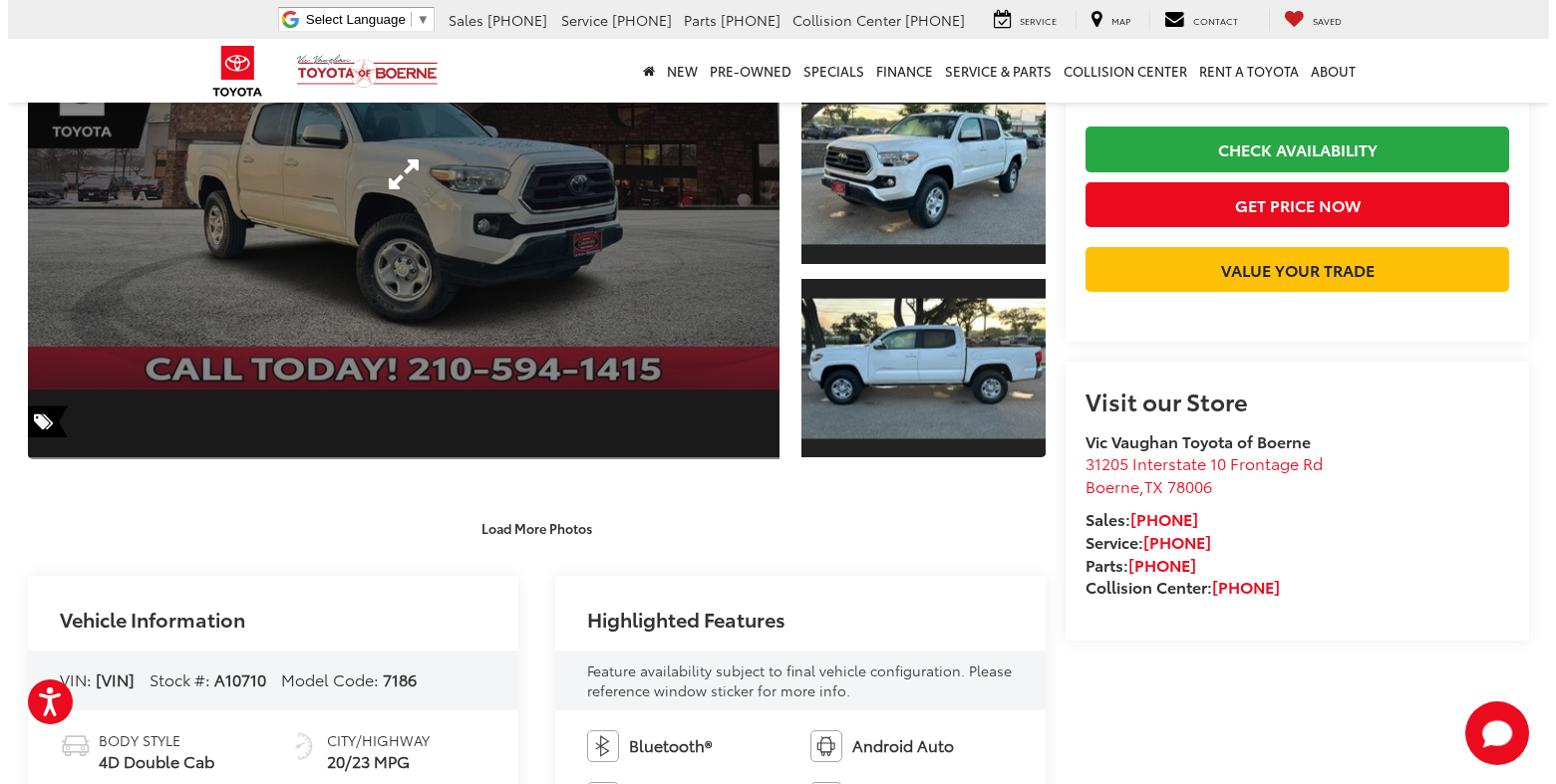 scroll, scrollTop: 91, scrollLeft: 0, axis: vertical 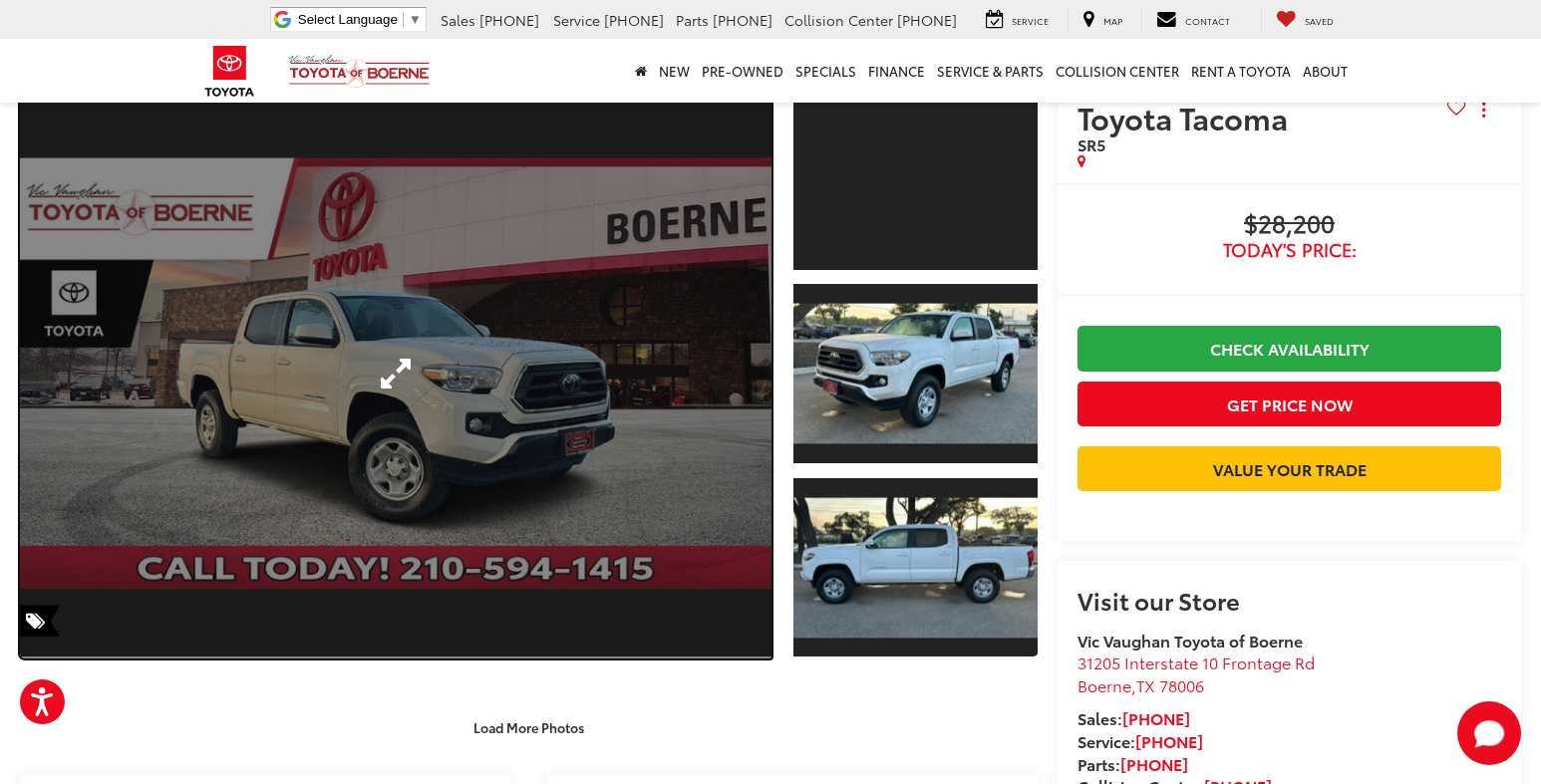click at bounding box center (396, 374) 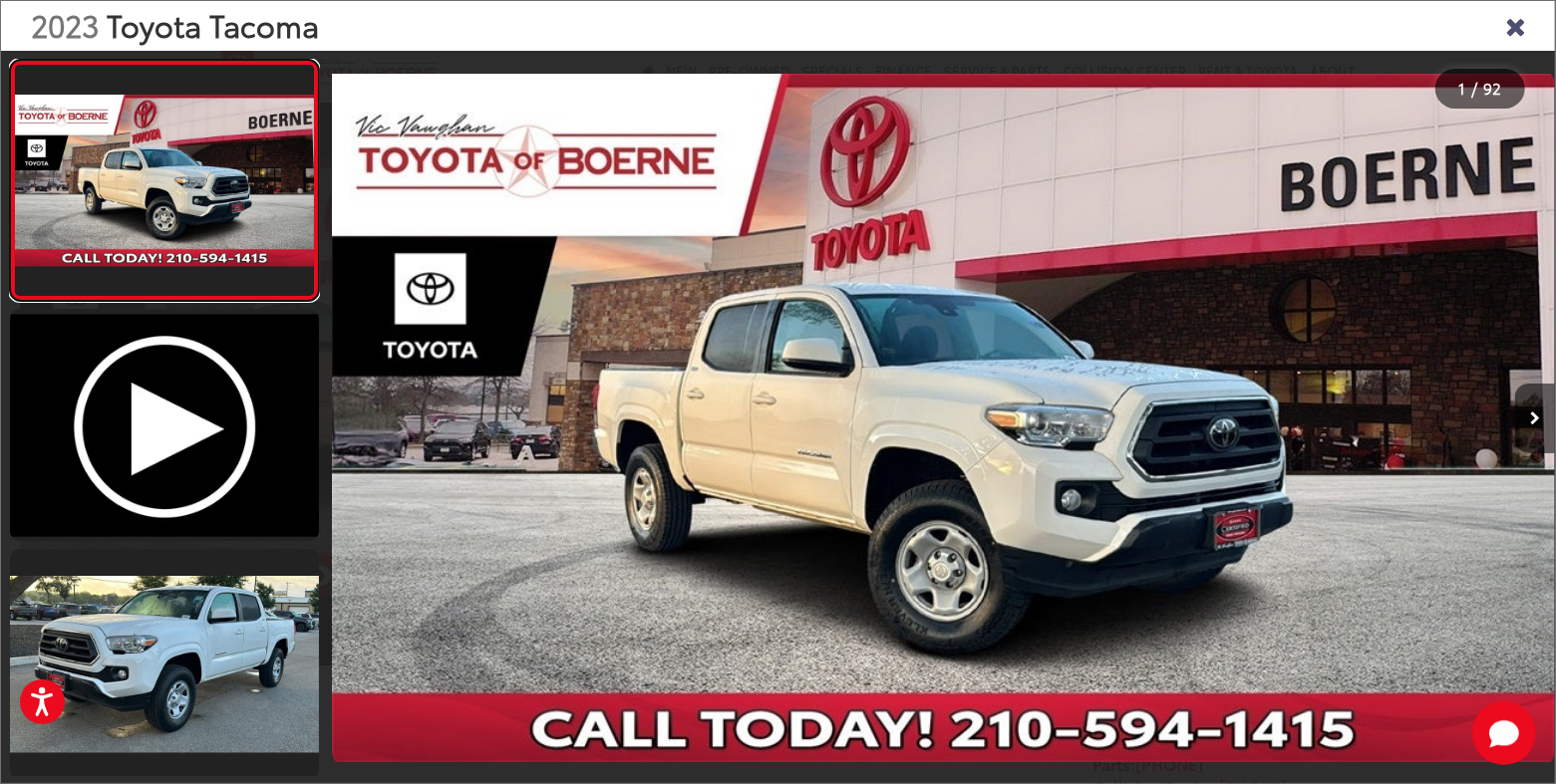 scroll, scrollTop: 0, scrollLeft: 1224, axis: horizontal 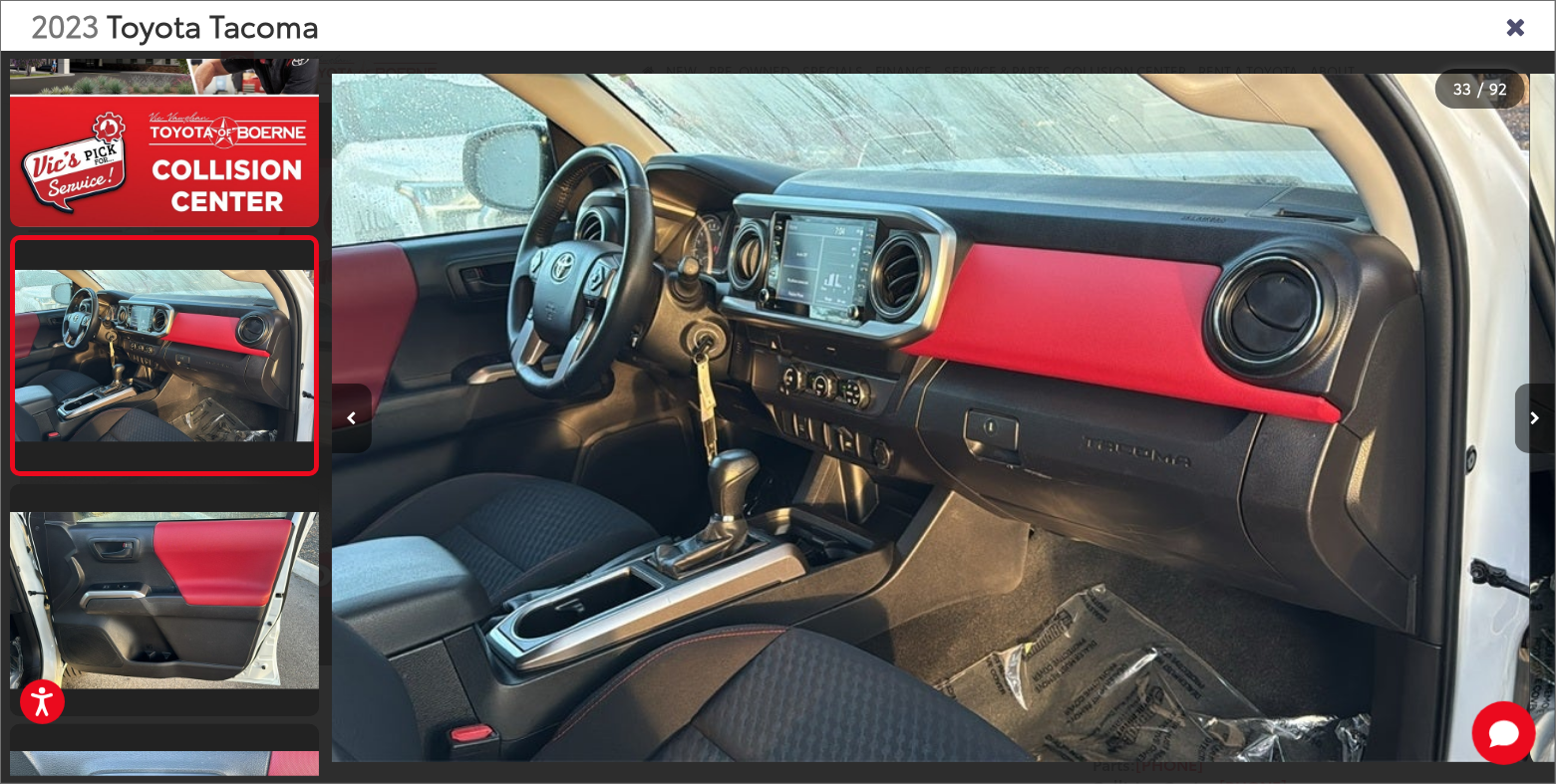 click at bounding box center [1535, 418] 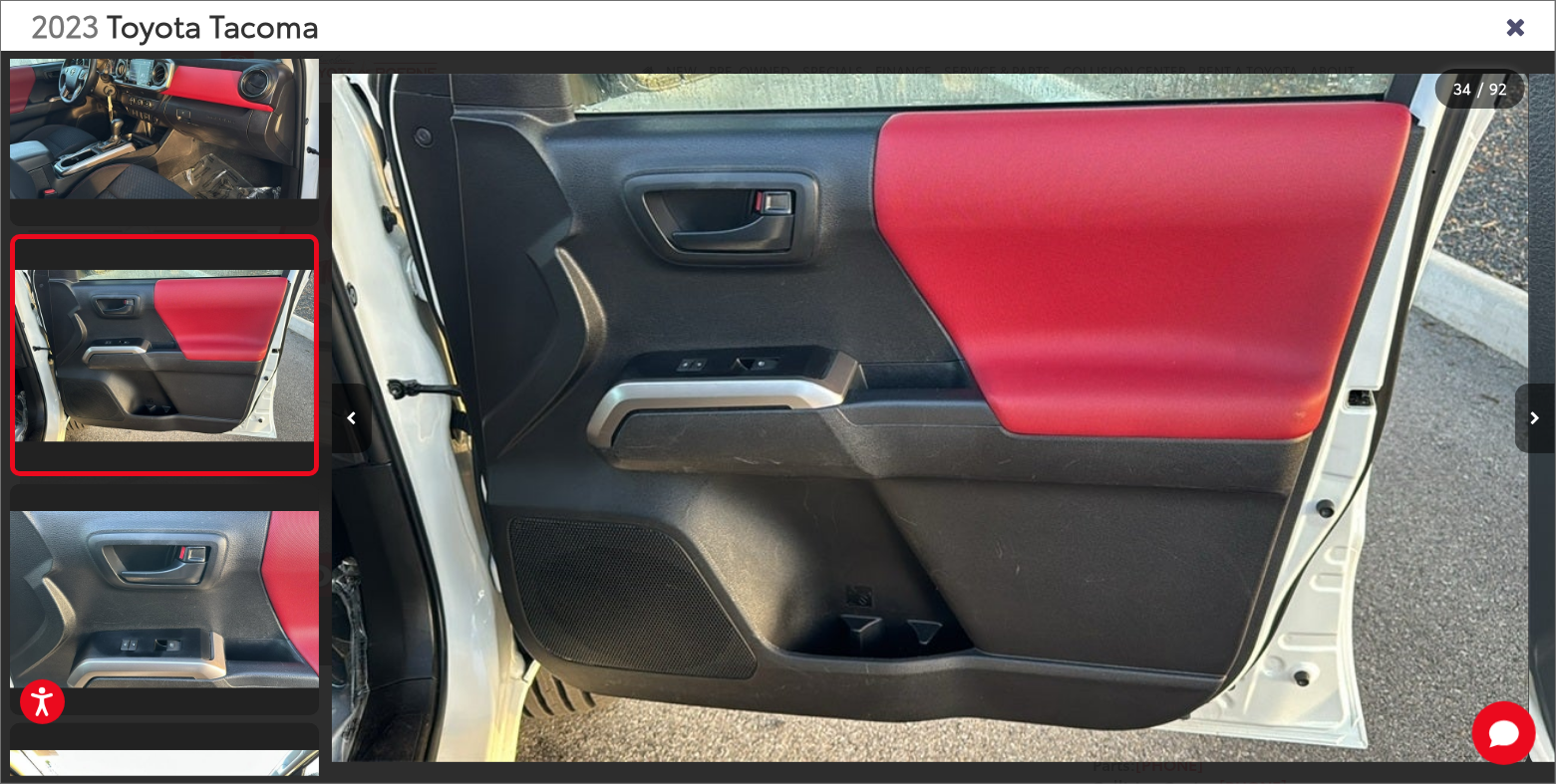 click at bounding box center (1535, 418) 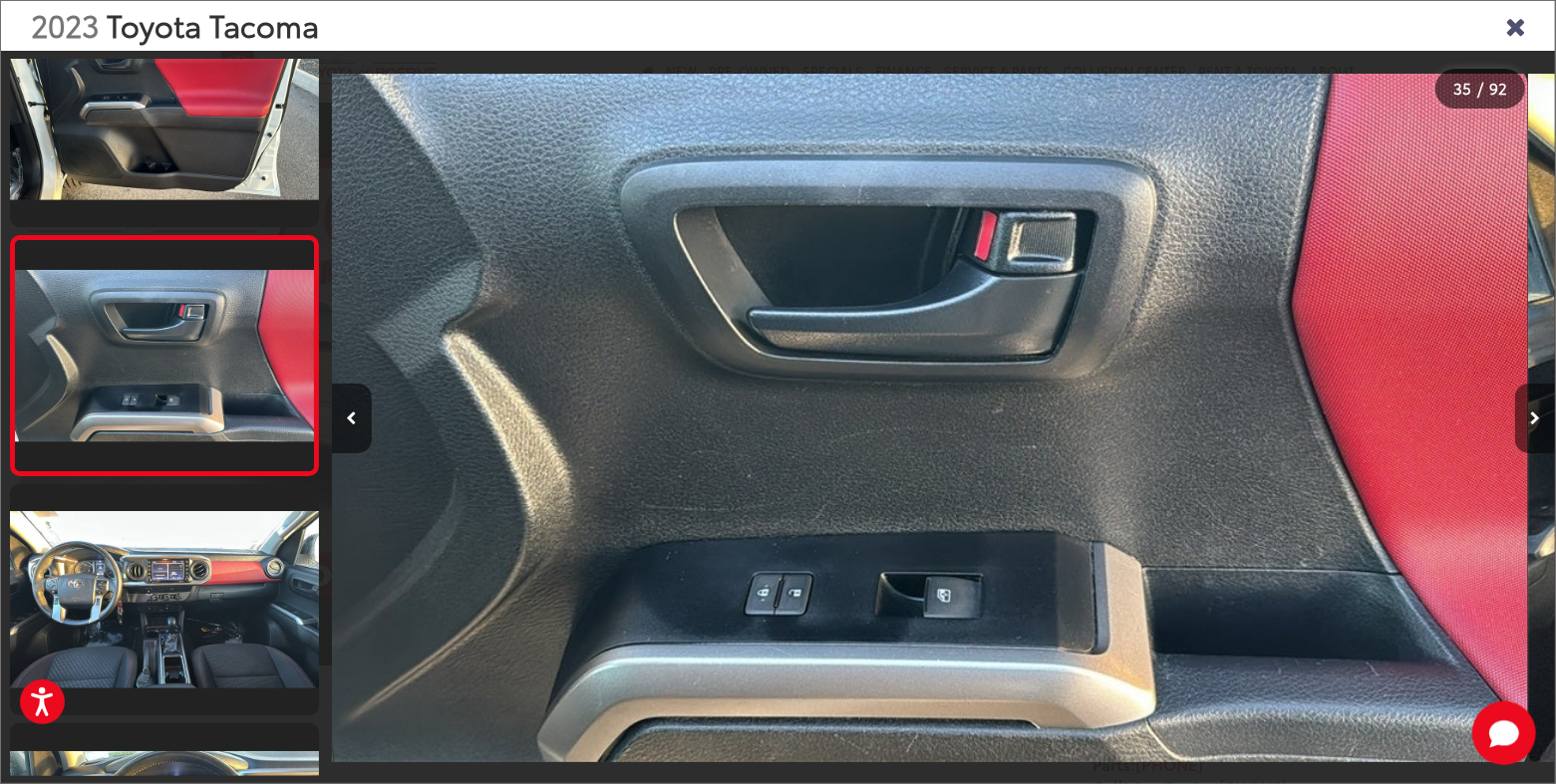 click at bounding box center [1535, 418] 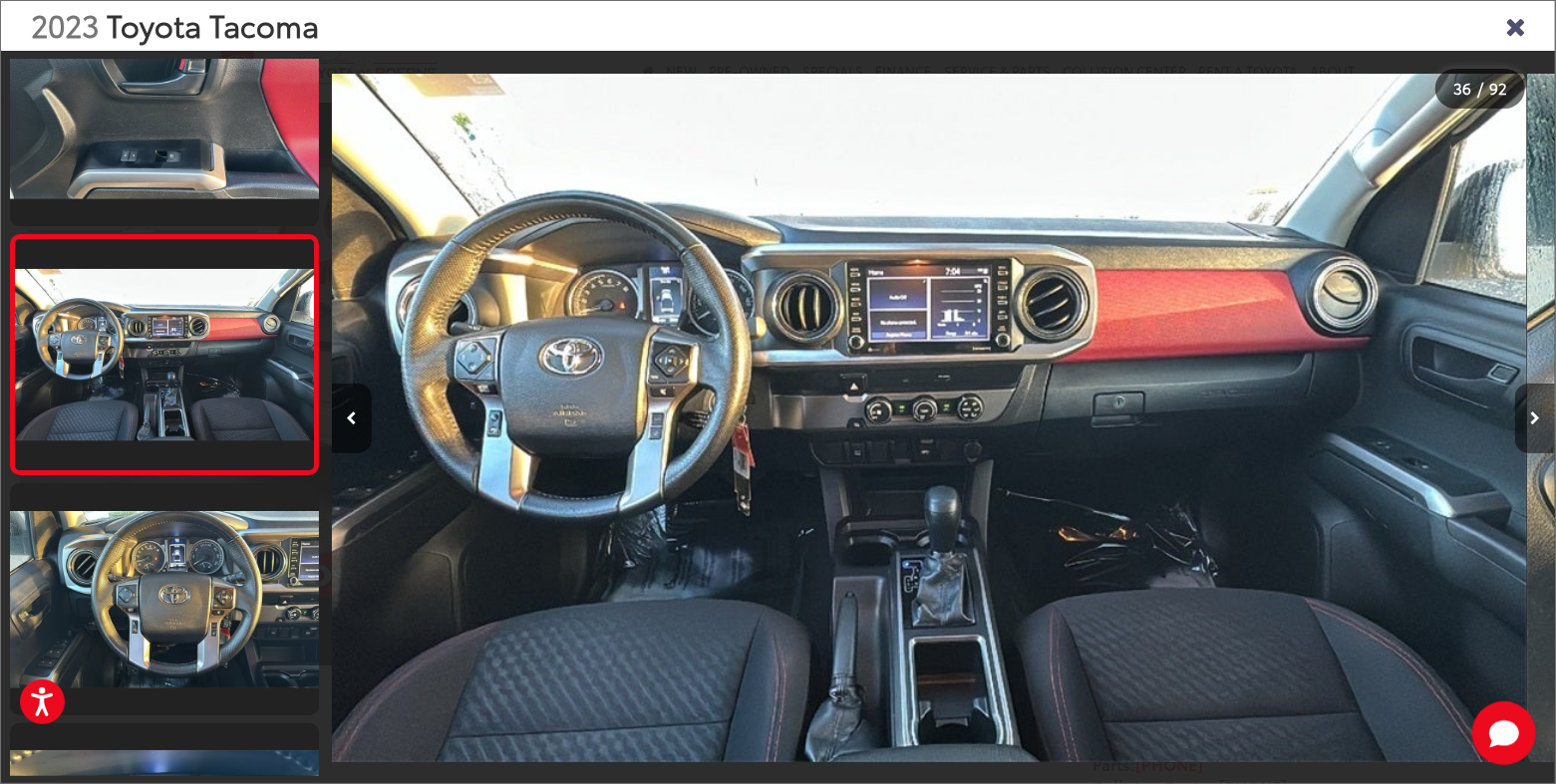 click at bounding box center (1535, 418) 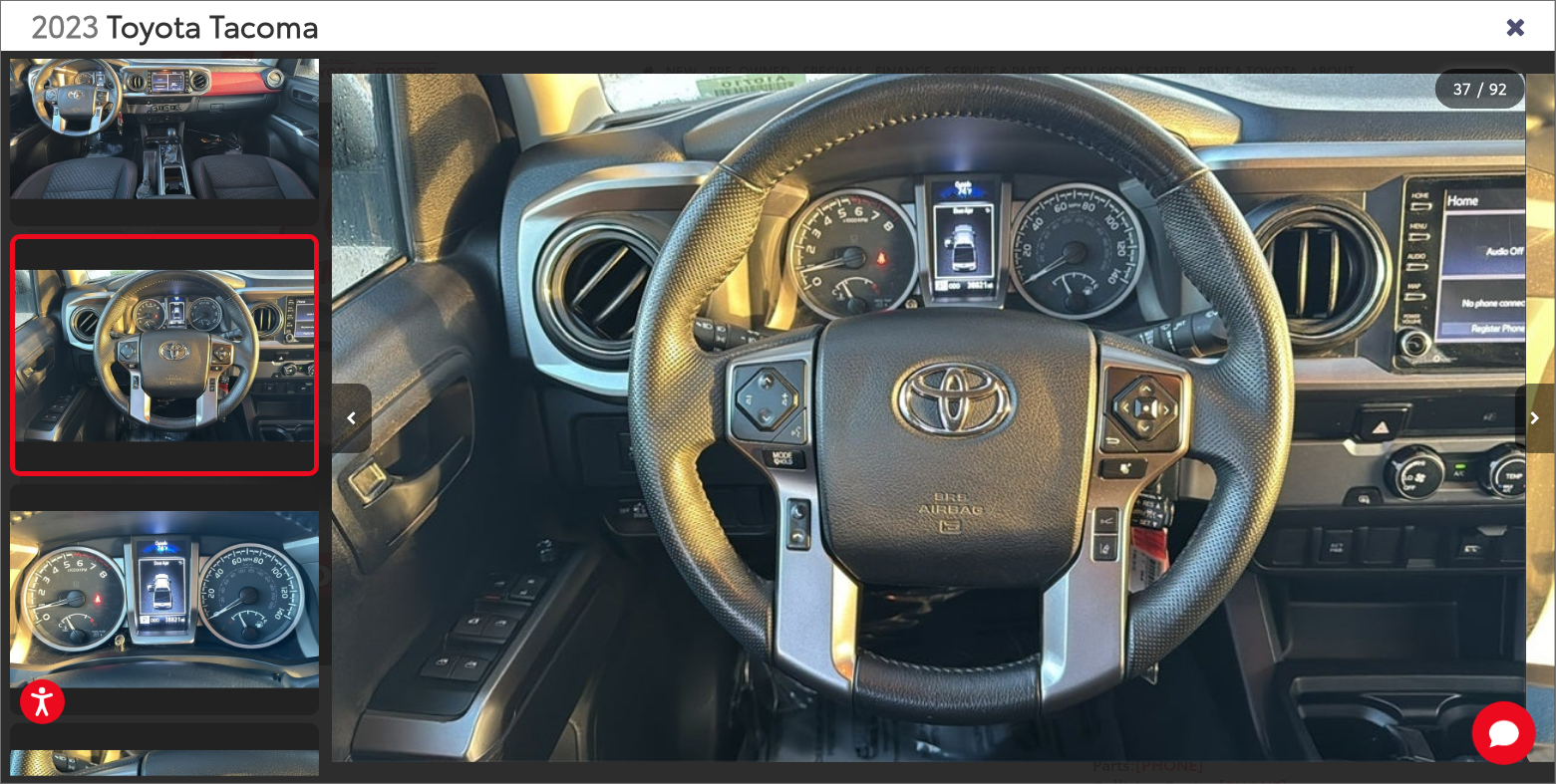 click at bounding box center (1535, 418) 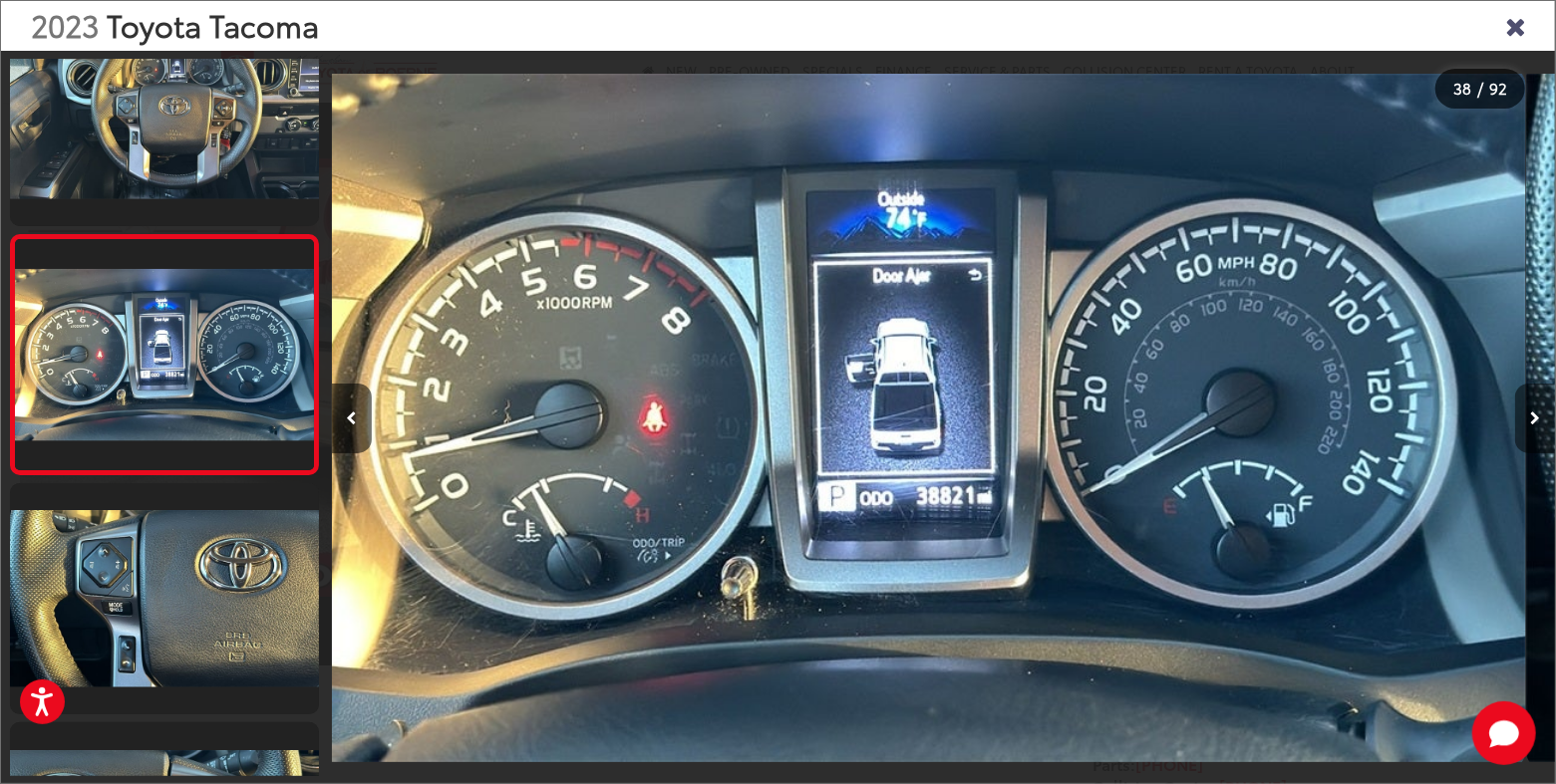 click at bounding box center (1535, 418) 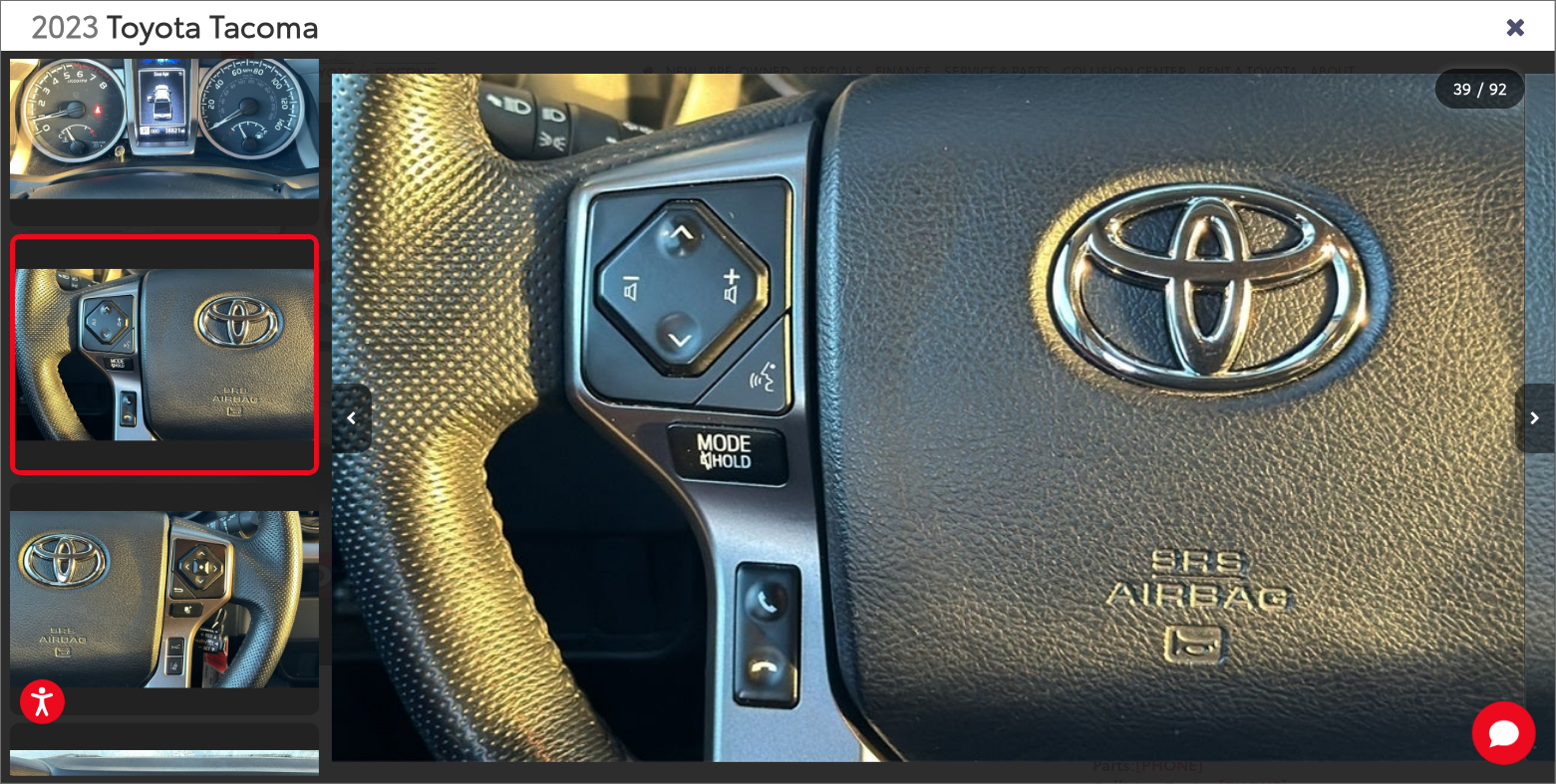click at bounding box center (1535, 418) 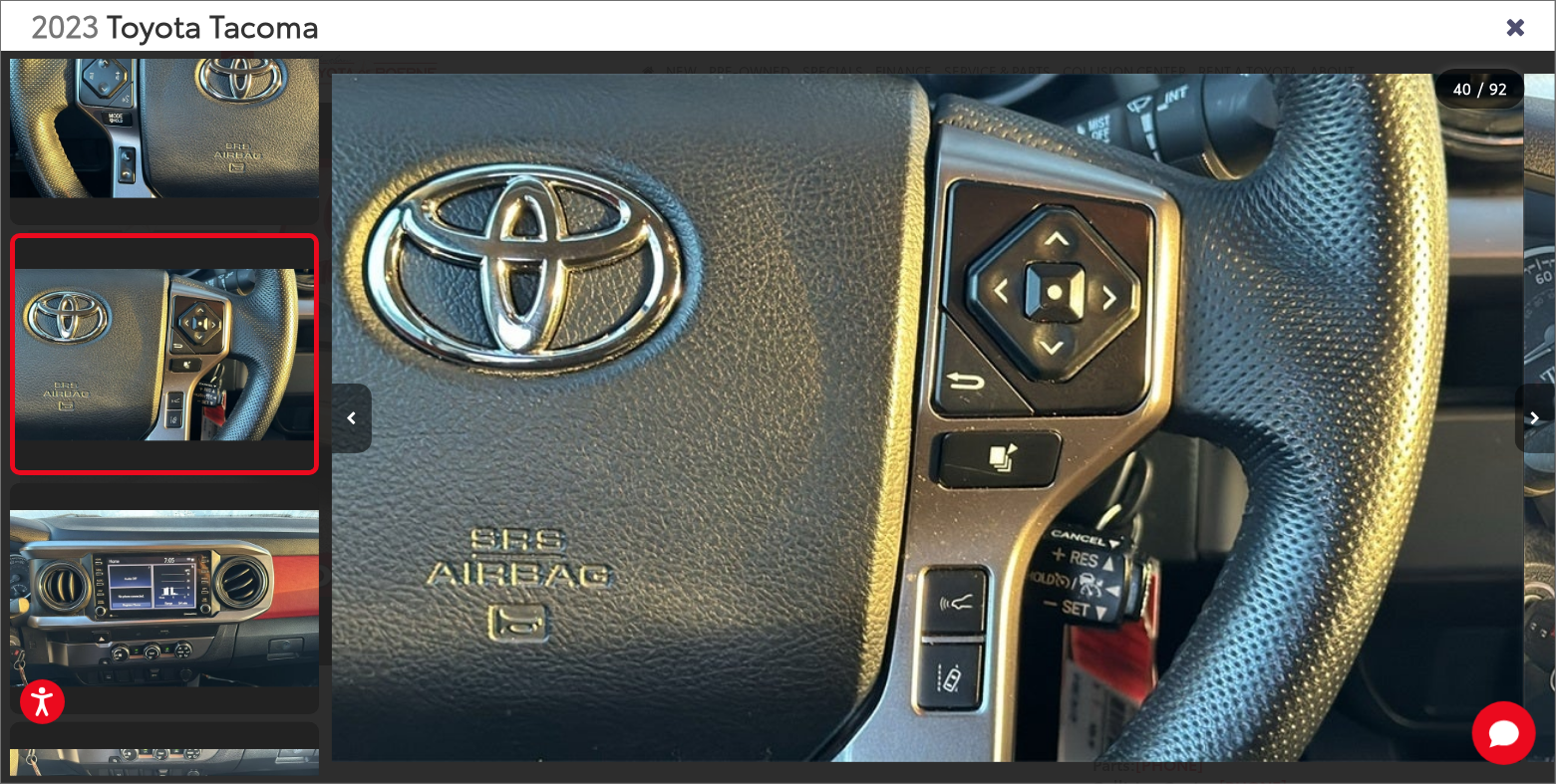 click at bounding box center [1535, 418] 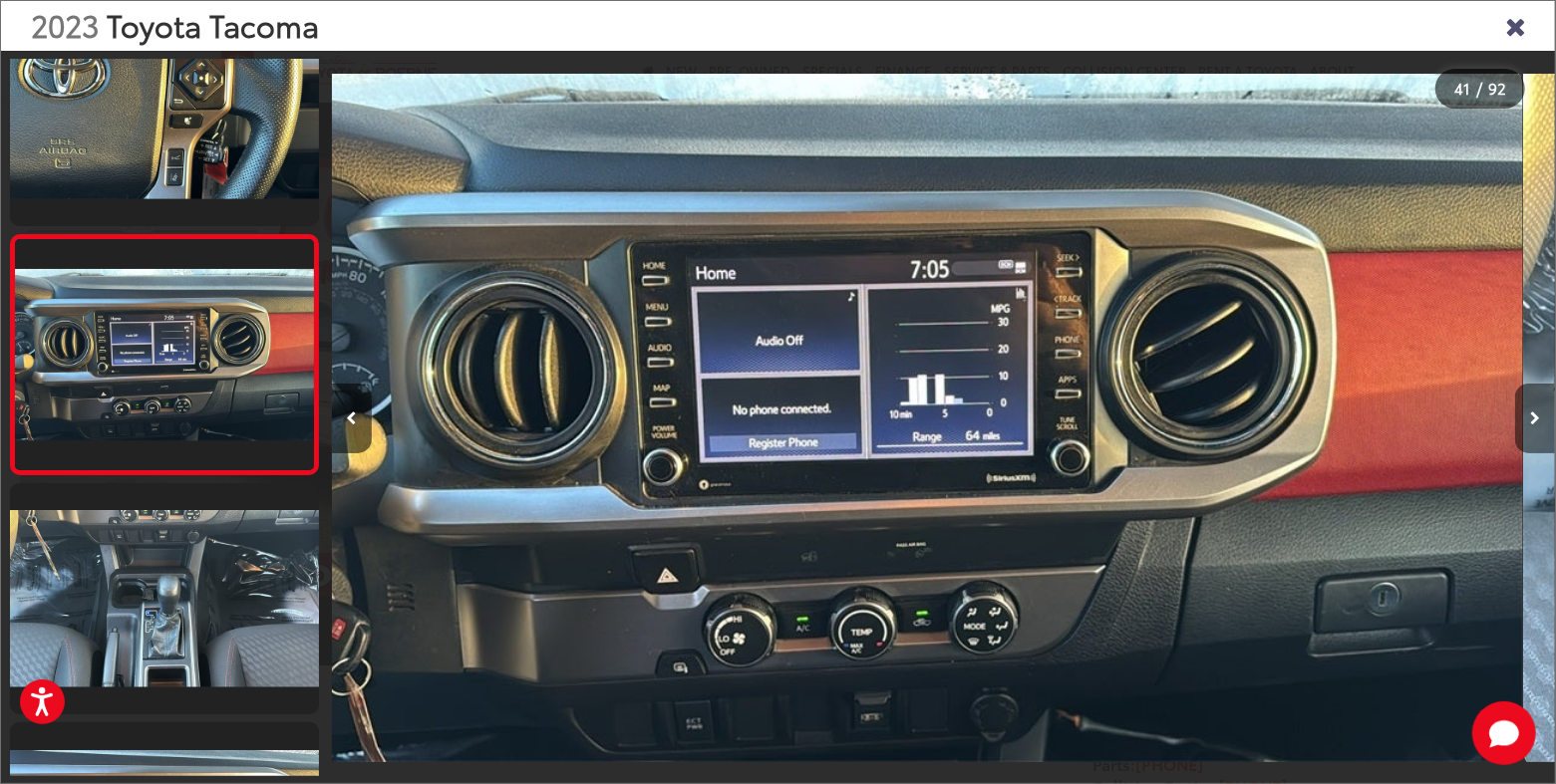 click at bounding box center (1535, 418) 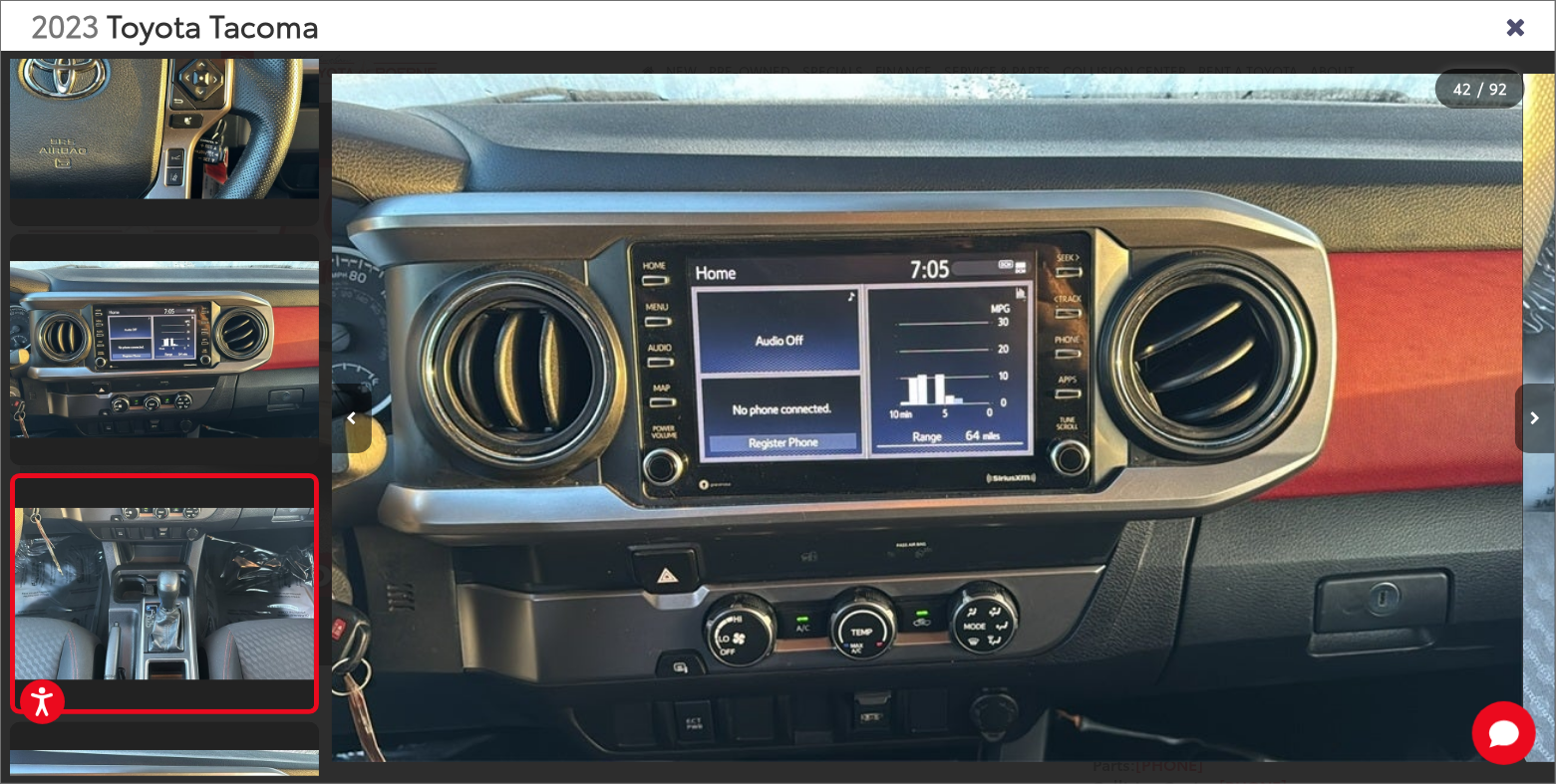 scroll, scrollTop: 0, scrollLeft: 50187, axis: horizontal 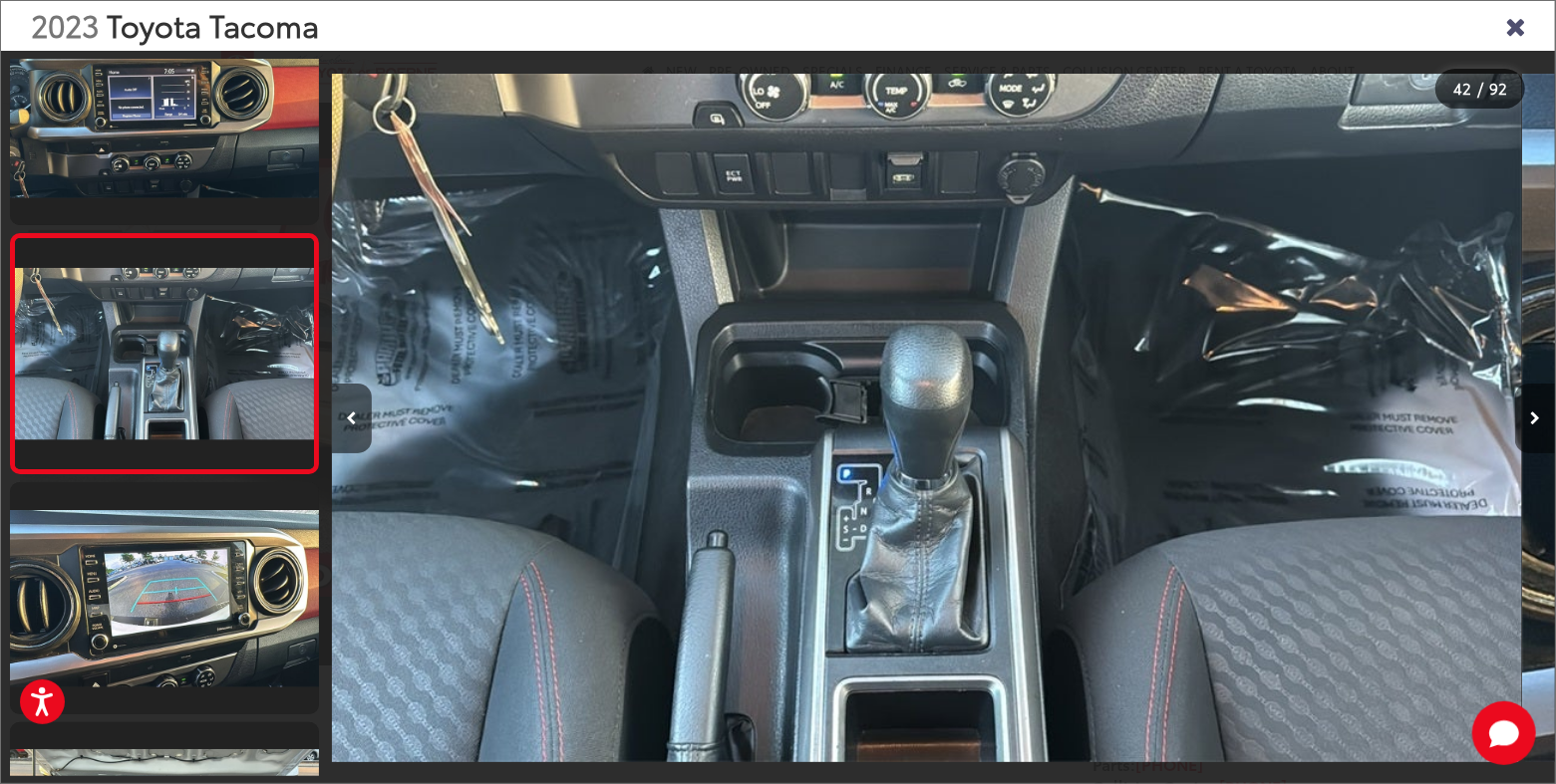 click at bounding box center (1535, 418) 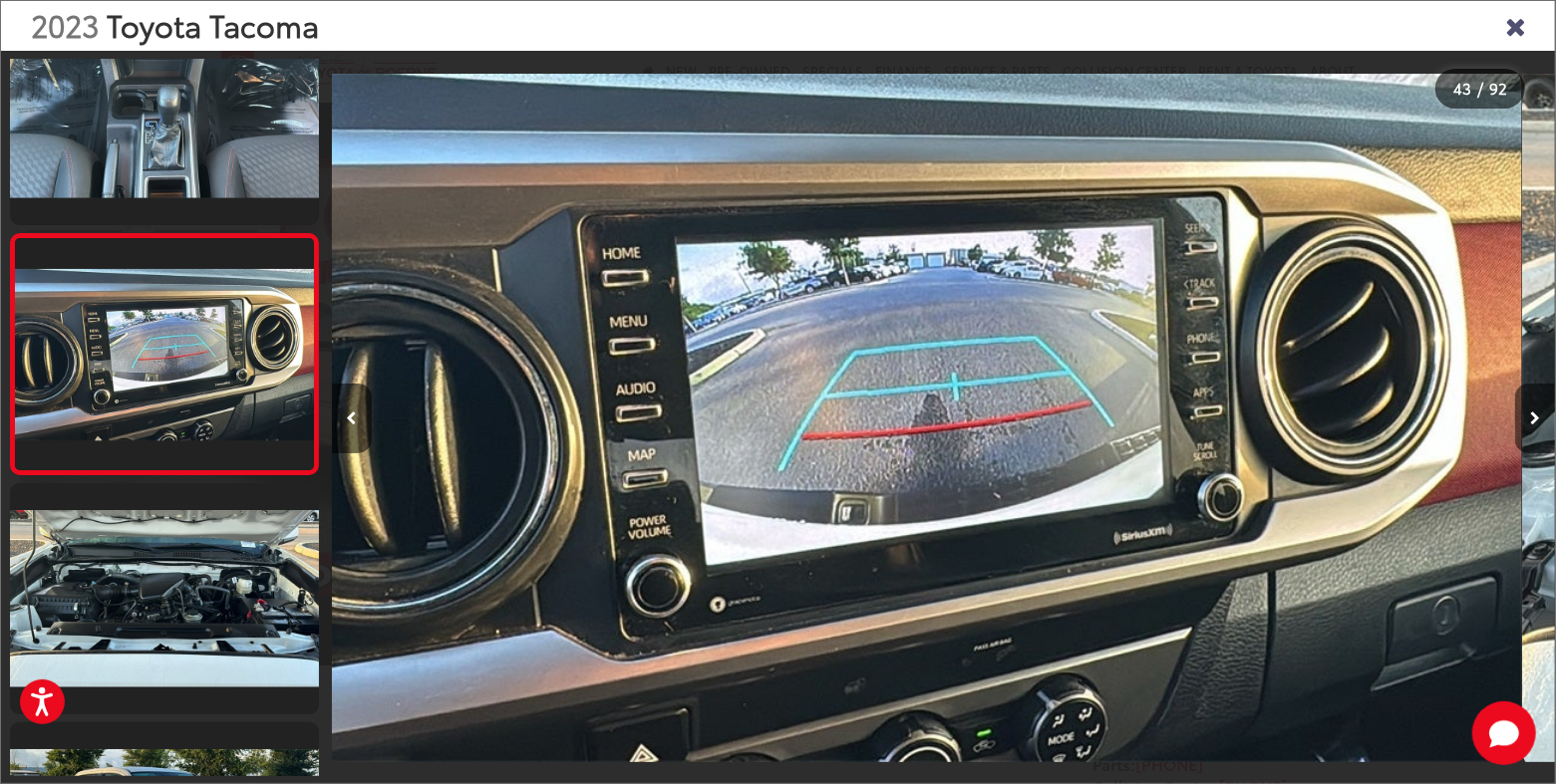 click at bounding box center (1535, 418) 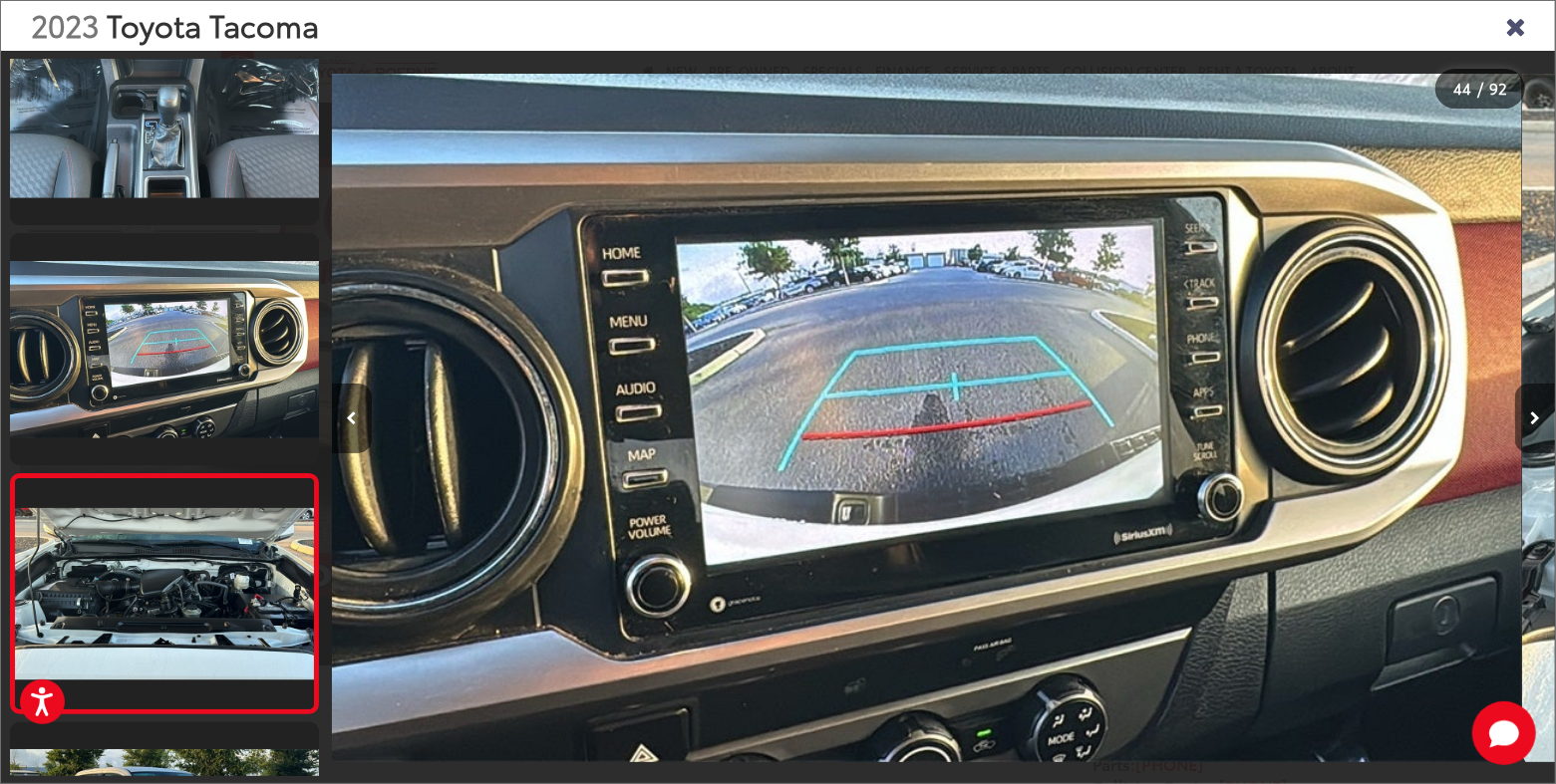 scroll, scrollTop: 0, scrollLeft: 52635, axis: horizontal 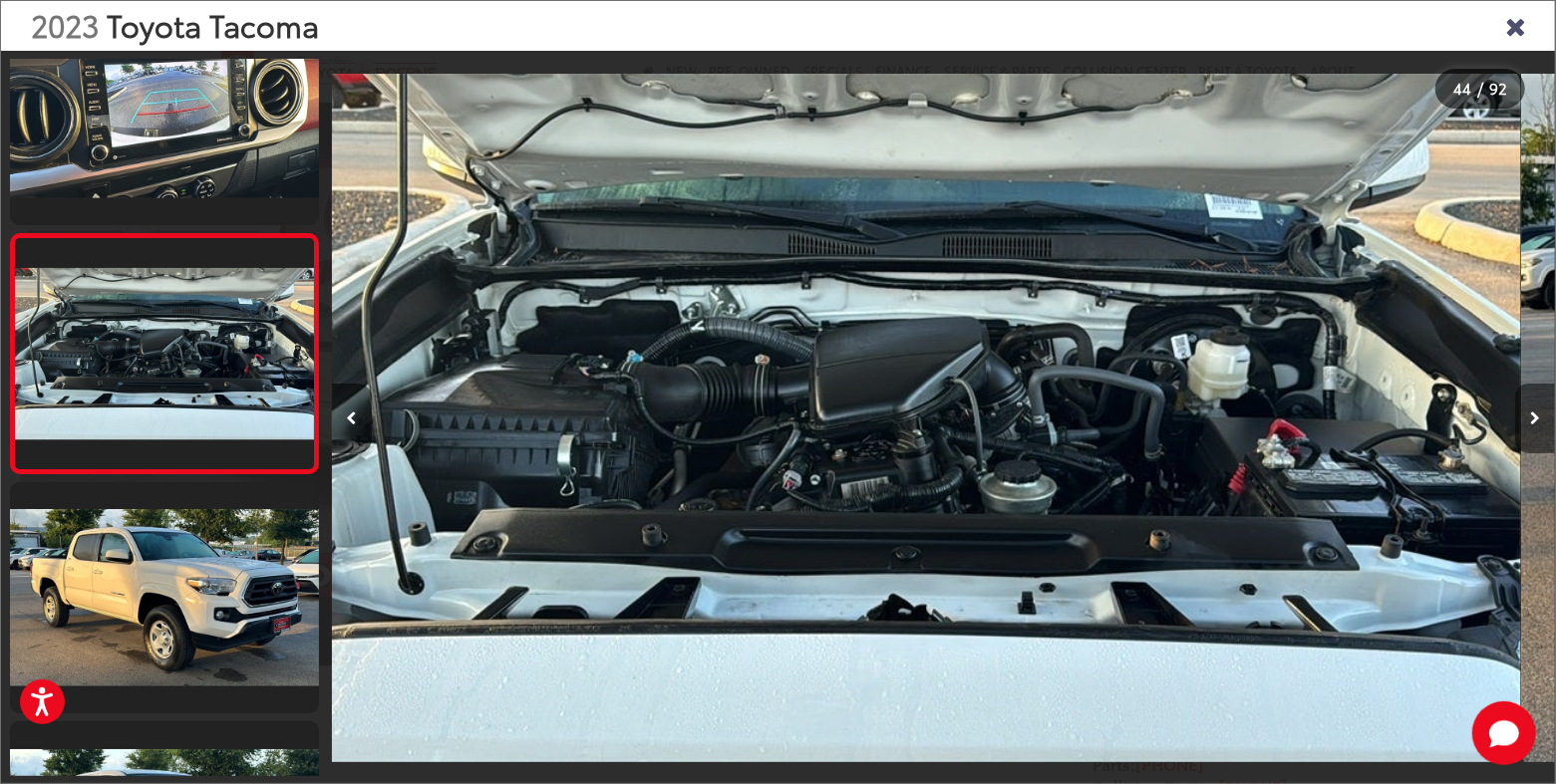 click at bounding box center [1535, 418] 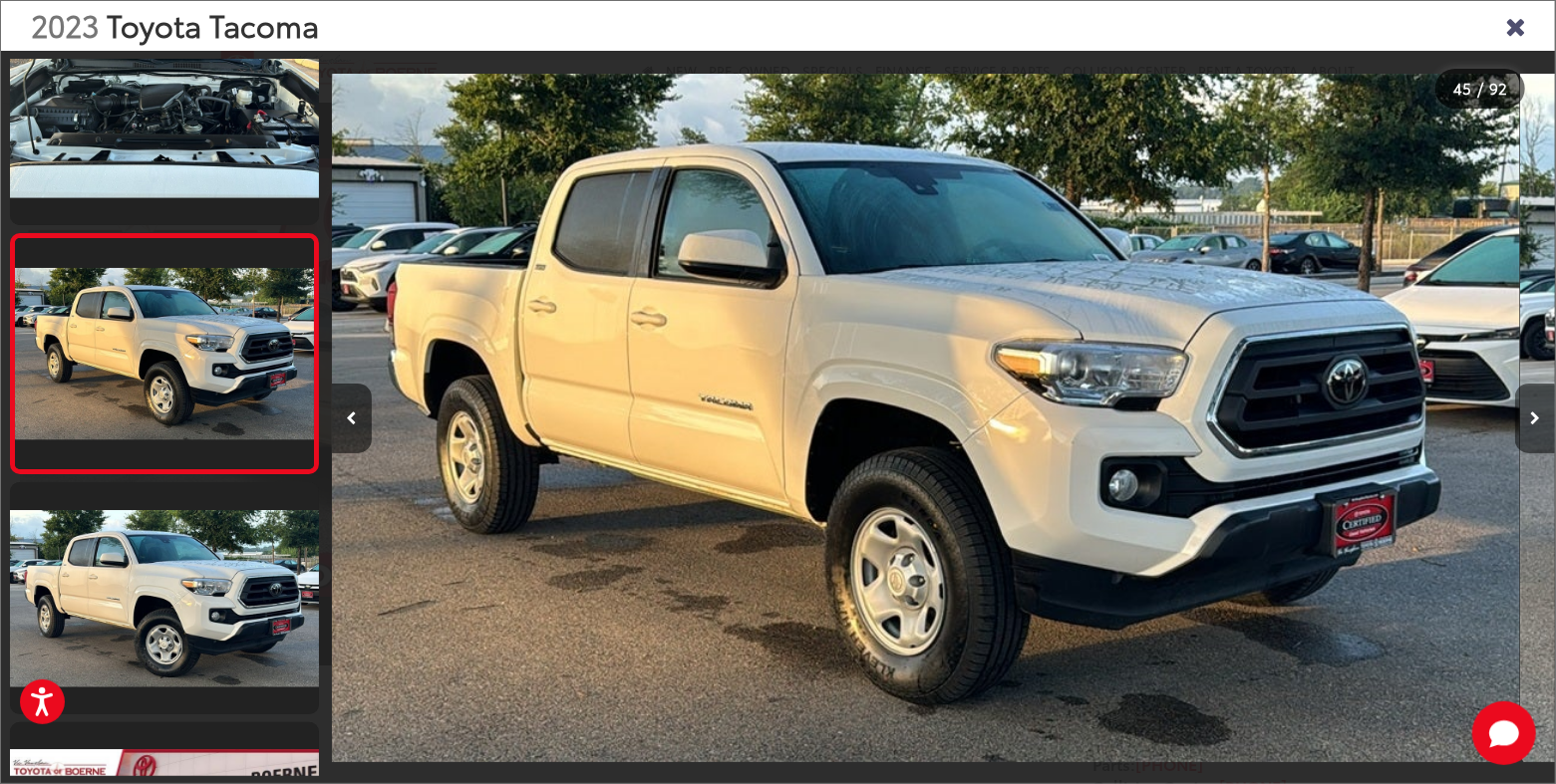 click at bounding box center [1535, 418] 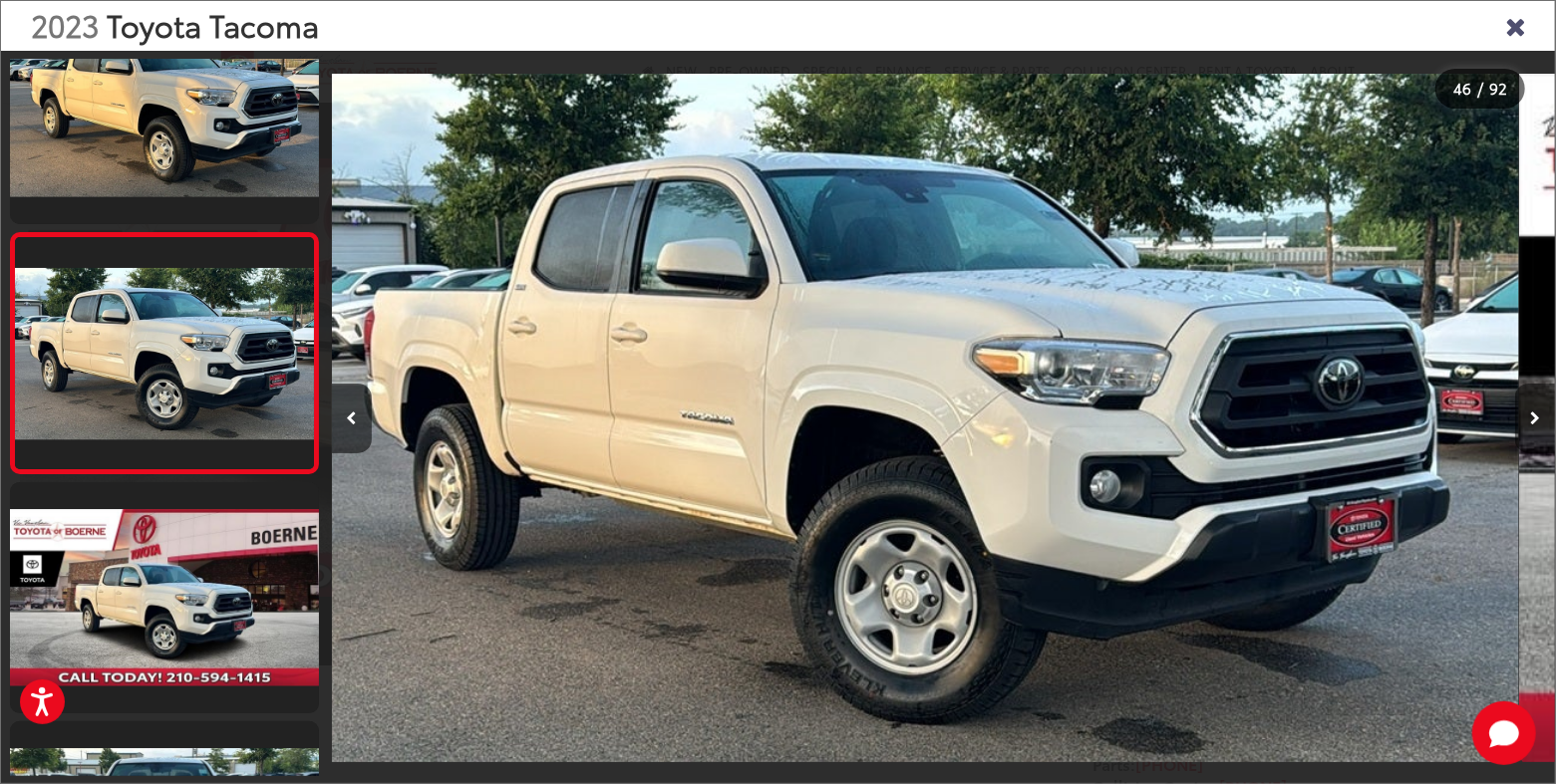 click at bounding box center (1535, 418) 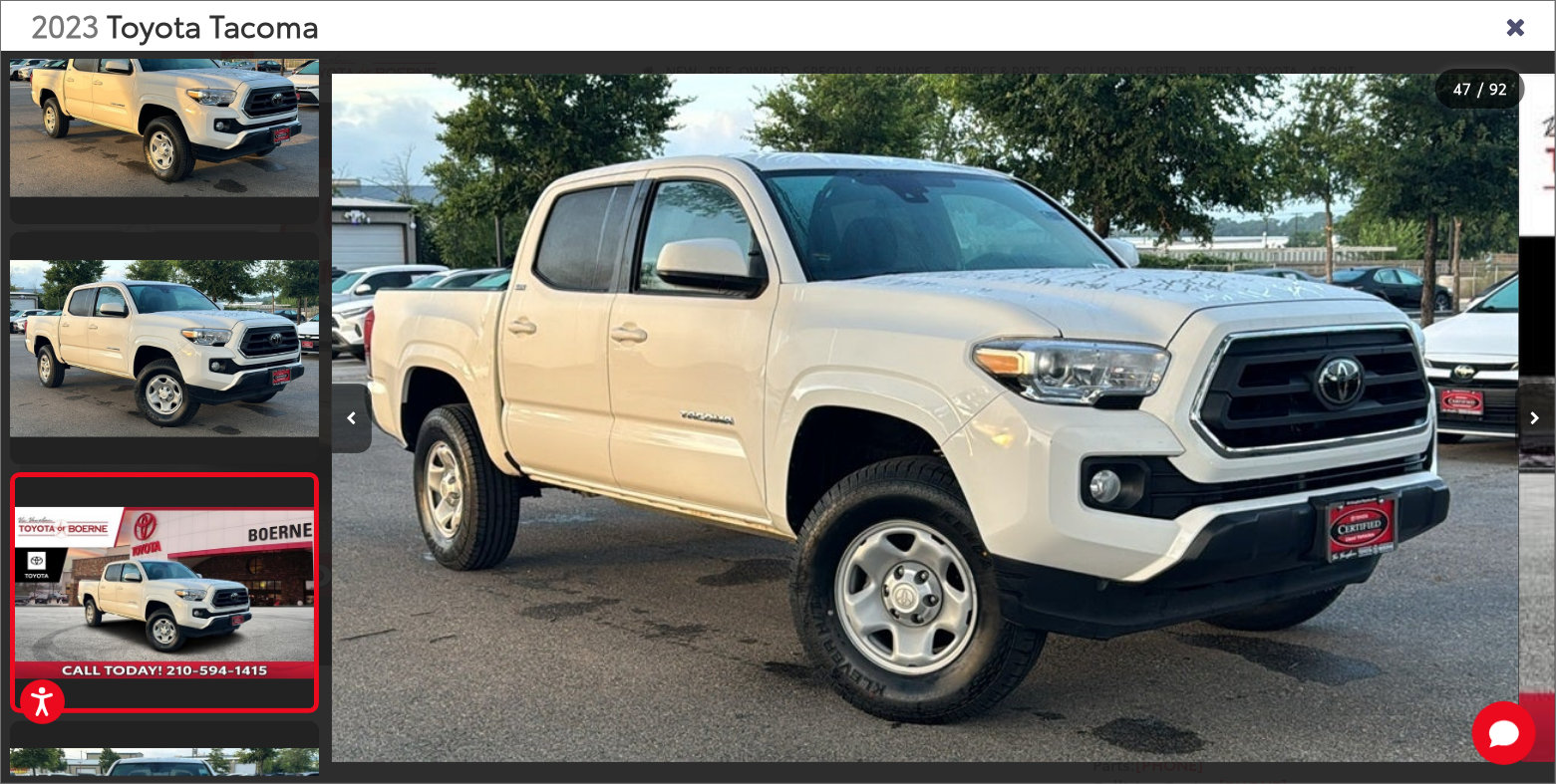 scroll, scrollTop: 0, scrollLeft: 56307, axis: horizontal 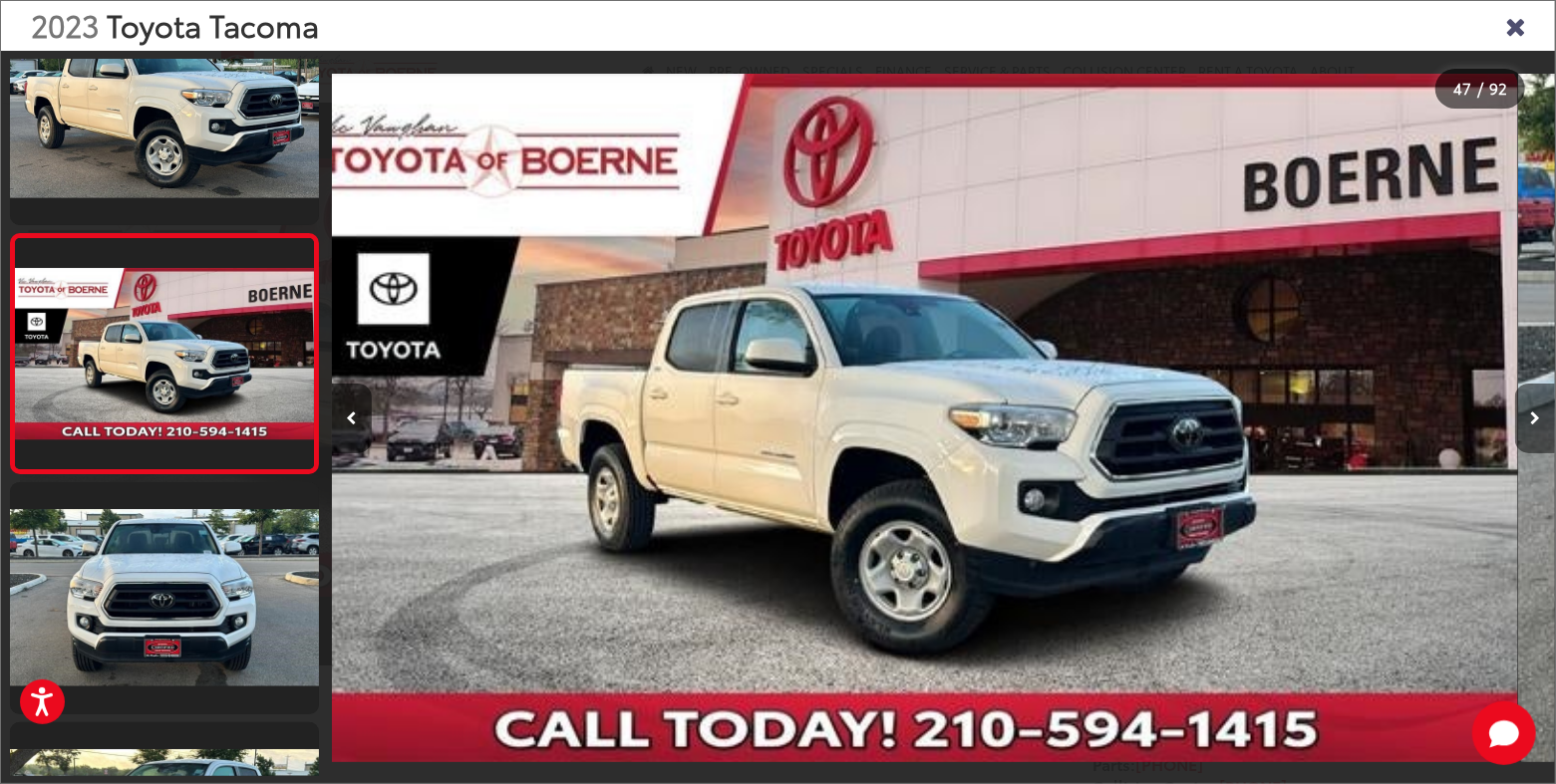 click at bounding box center [1535, 418] 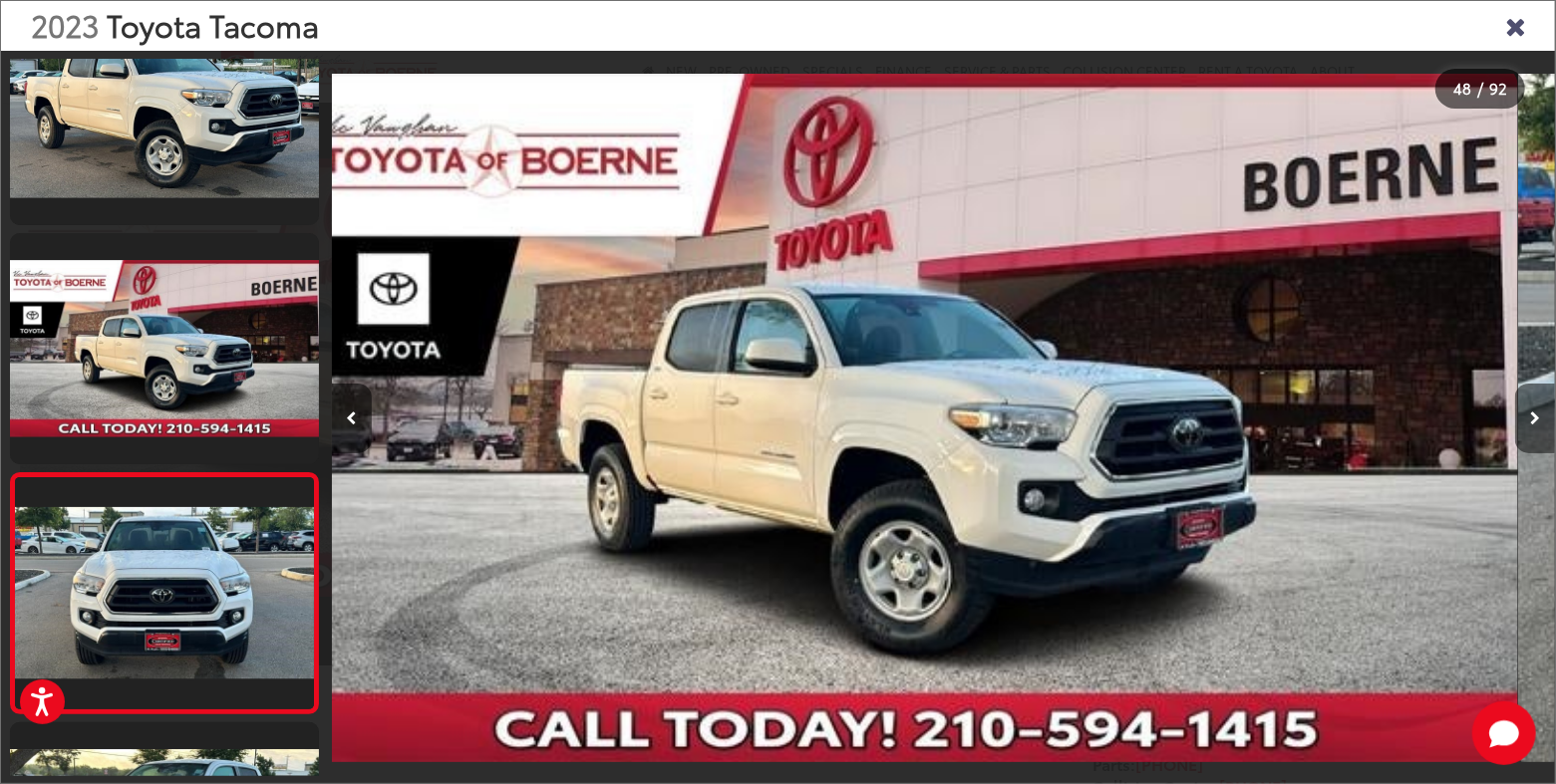 scroll, scrollTop: 0, scrollLeft: 57531, axis: horizontal 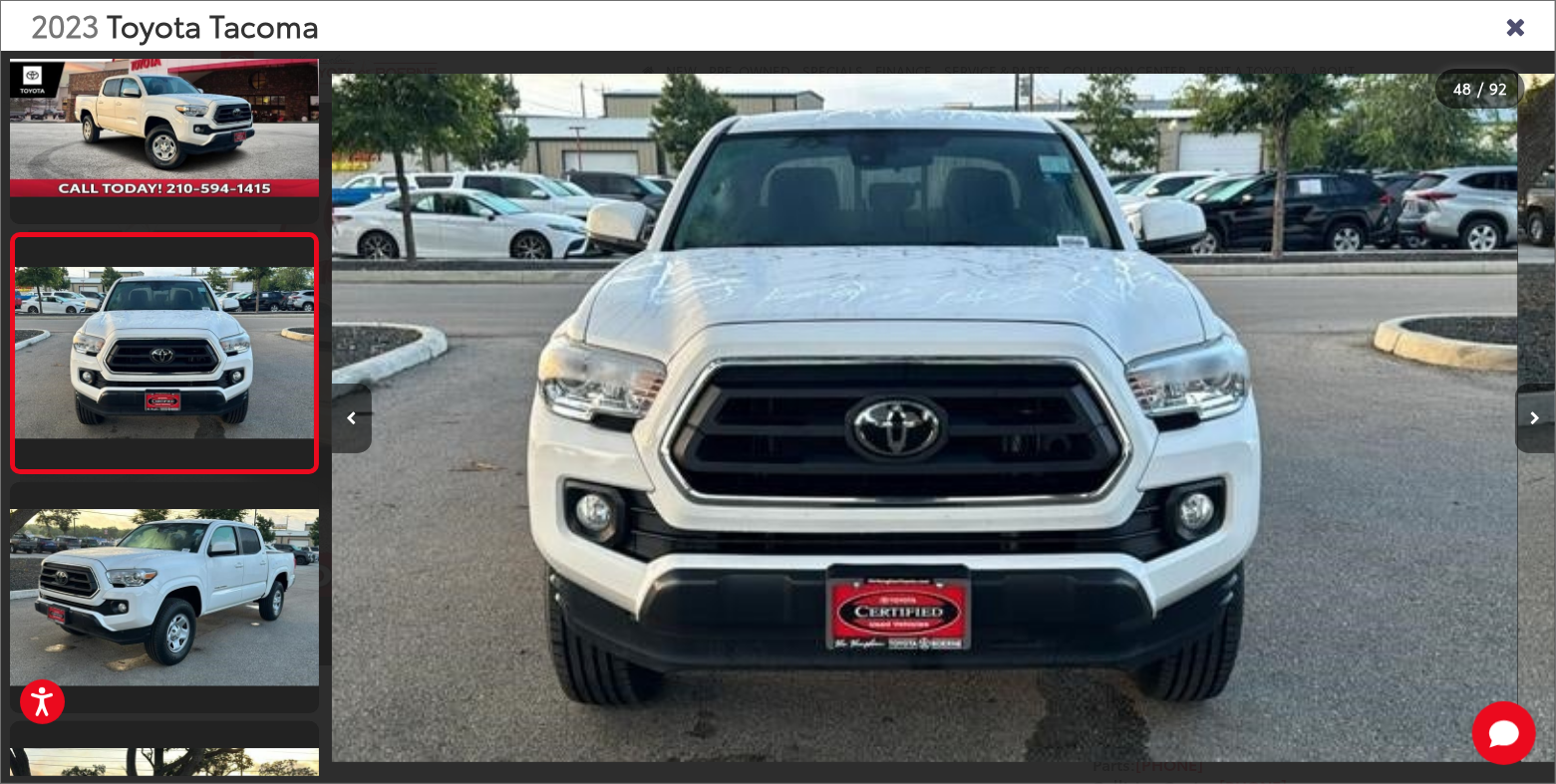 click at bounding box center [1535, 418] 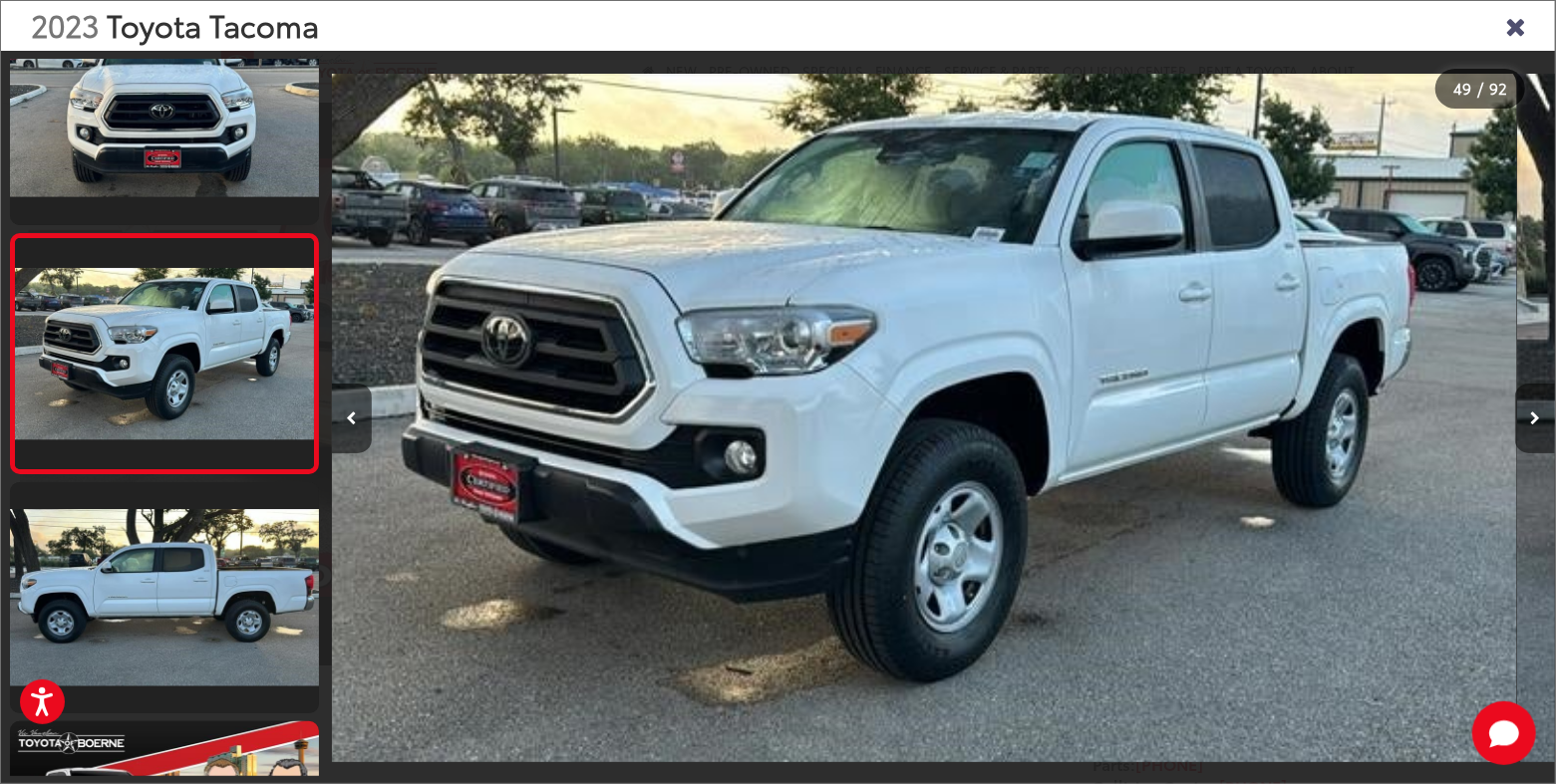 click at bounding box center [1535, 418] 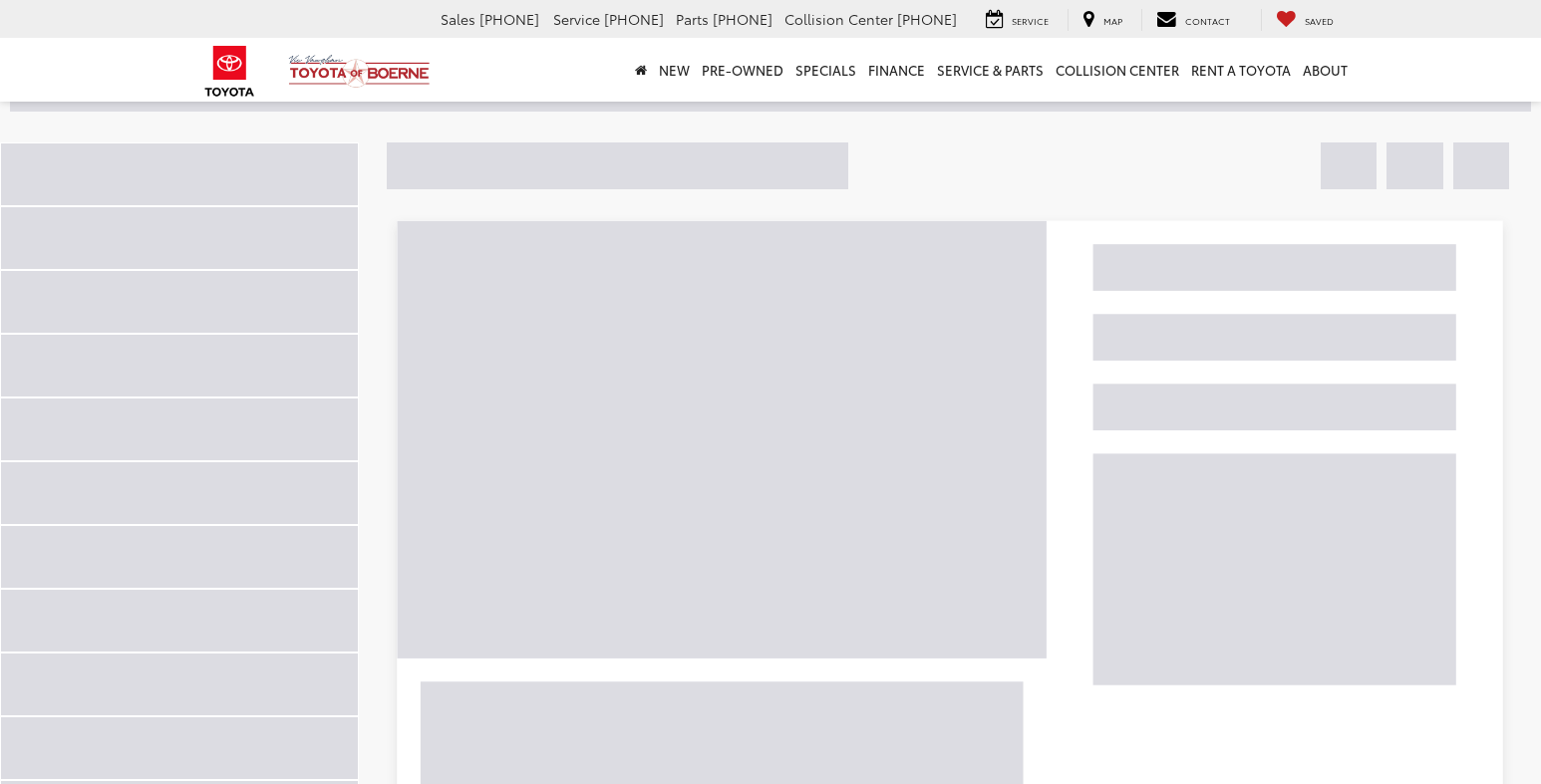 scroll, scrollTop: 177, scrollLeft: 0, axis: vertical 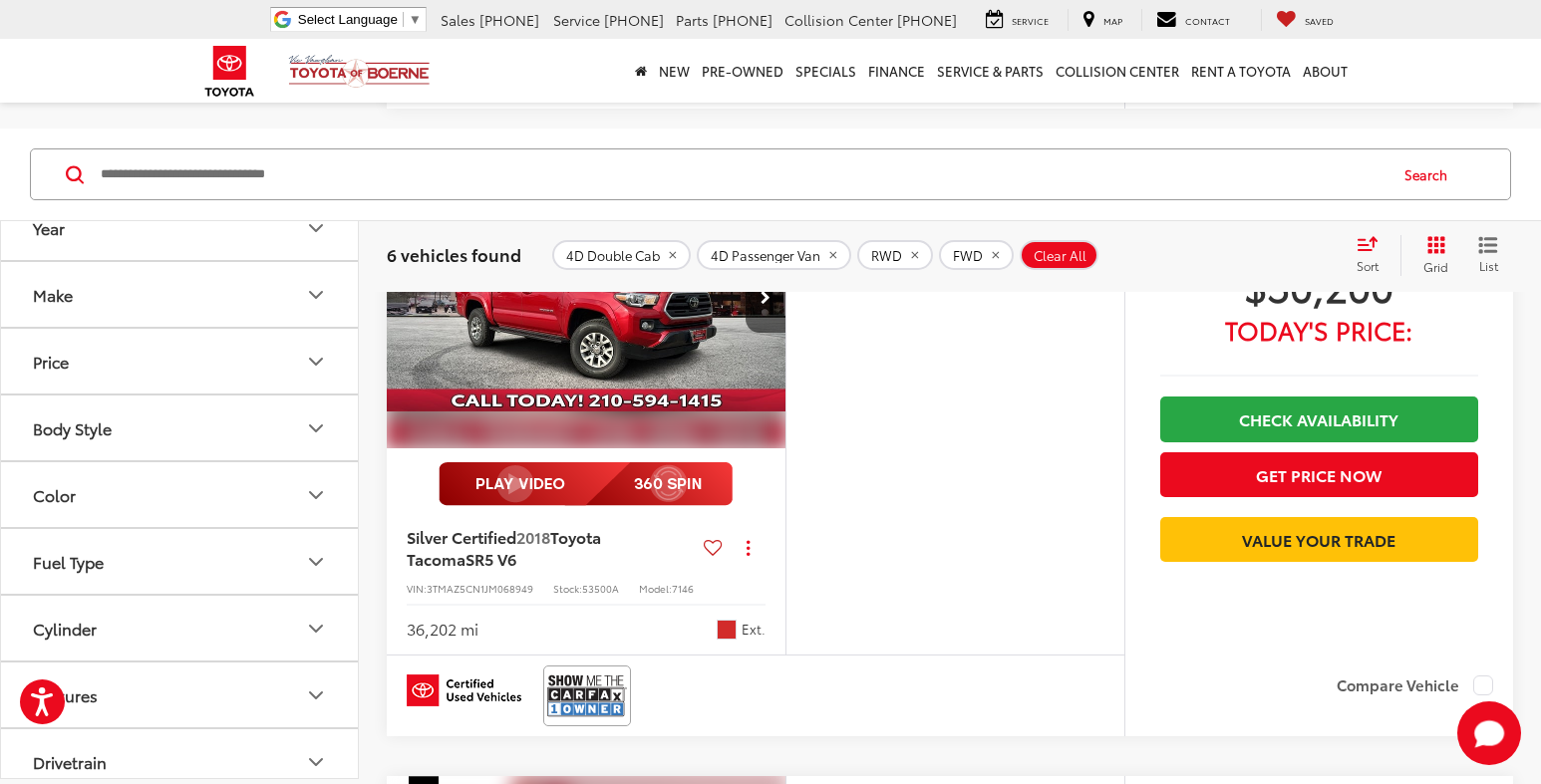 click at bounding box center (586, 299) 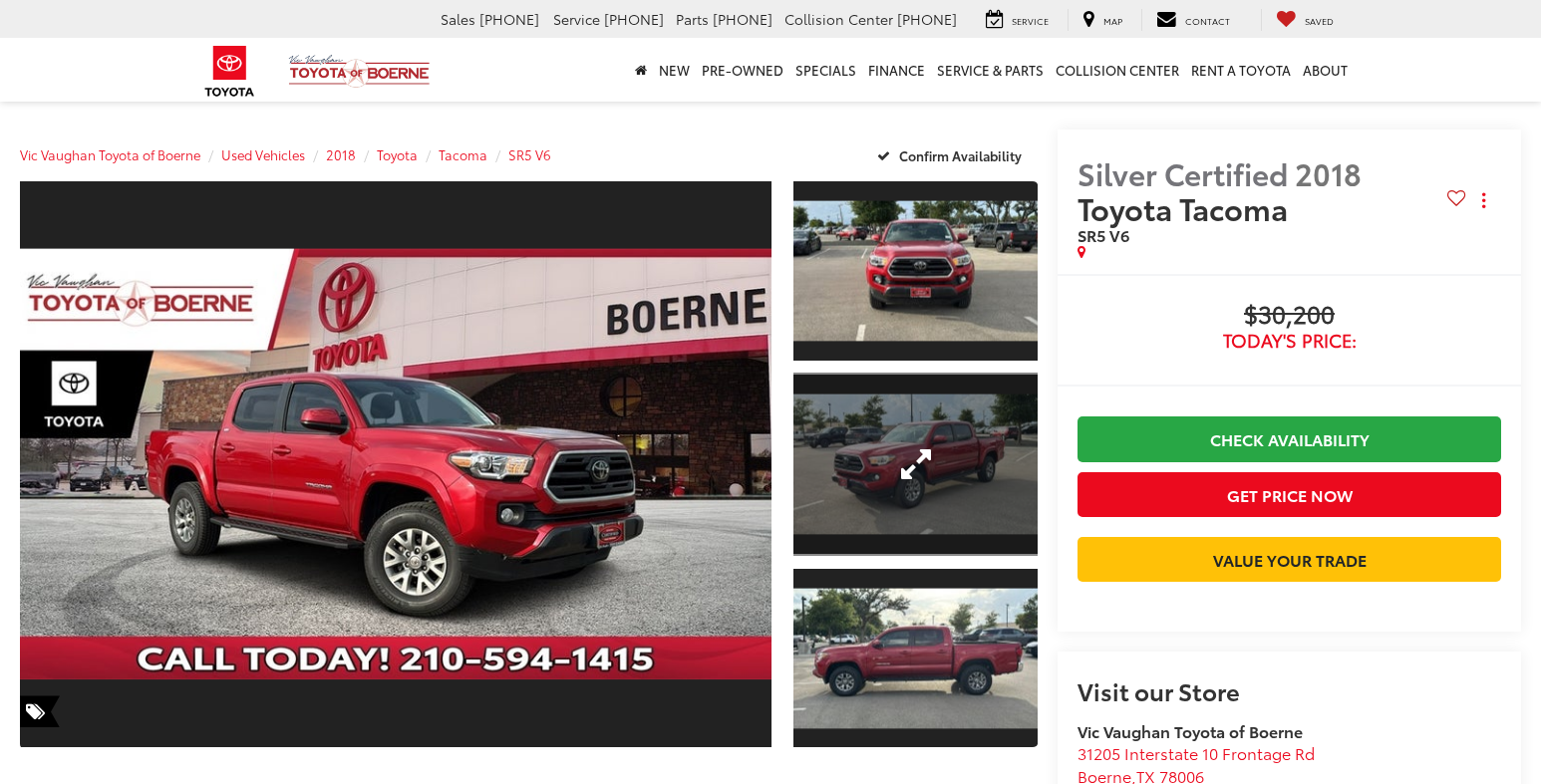 scroll, scrollTop: 0, scrollLeft: 0, axis: both 